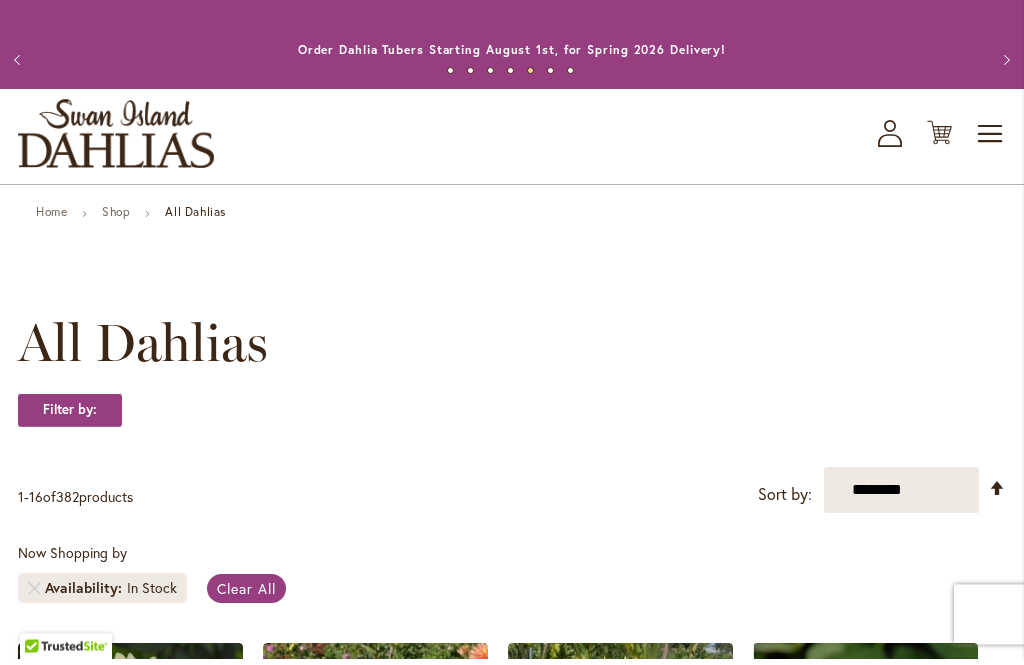 scroll, scrollTop: 0, scrollLeft: 0, axis: both 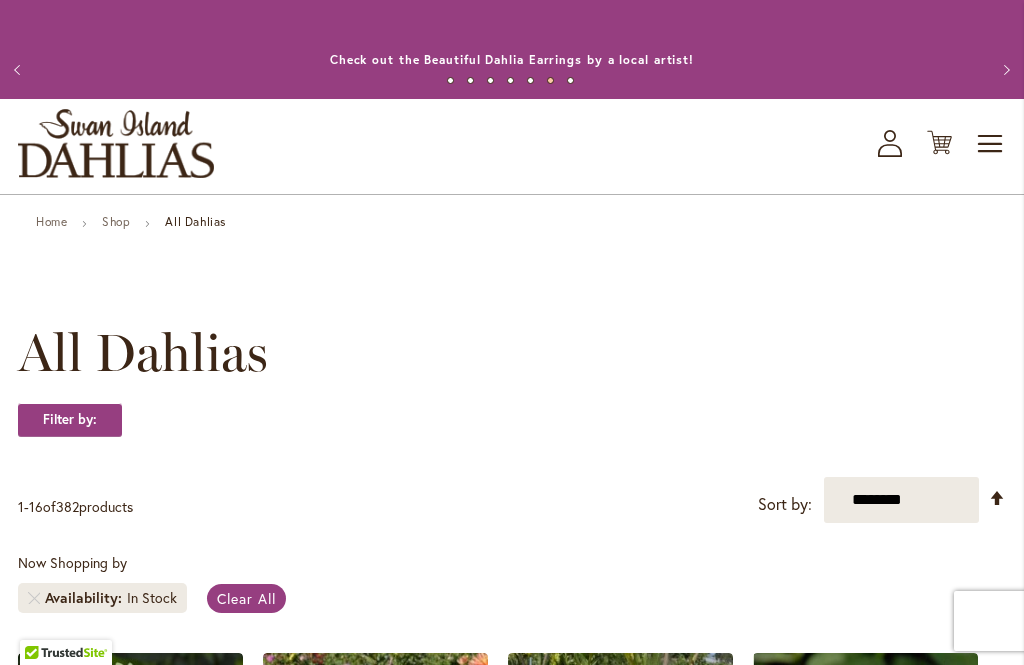 click on "All Dahlias" at bounding box center [195, 221] 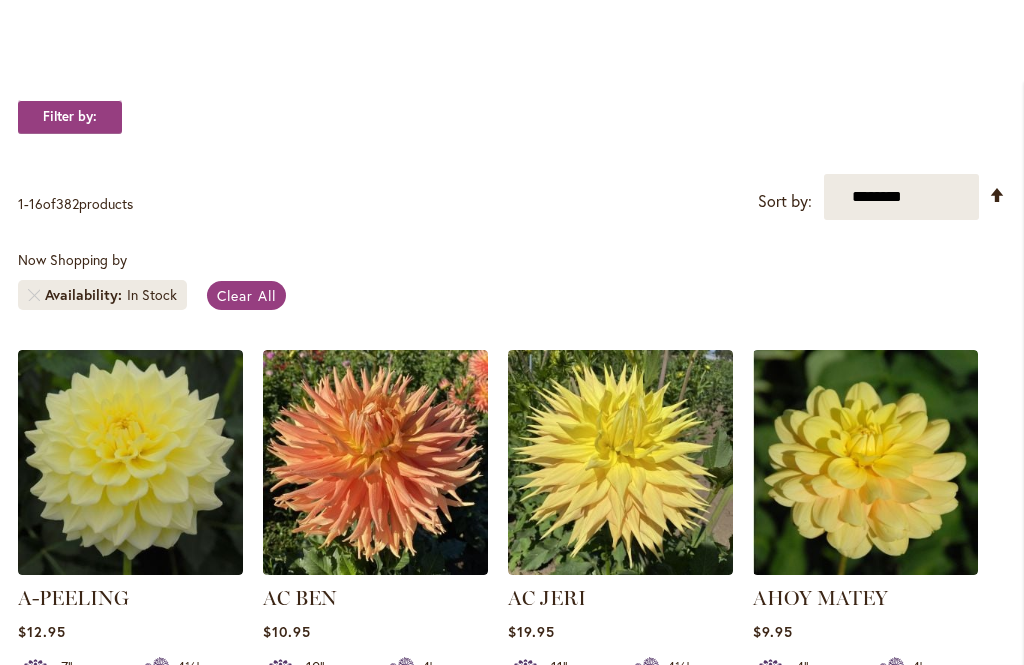 scroll, scrollTop: 0, scrollLeft: 0, axis: both 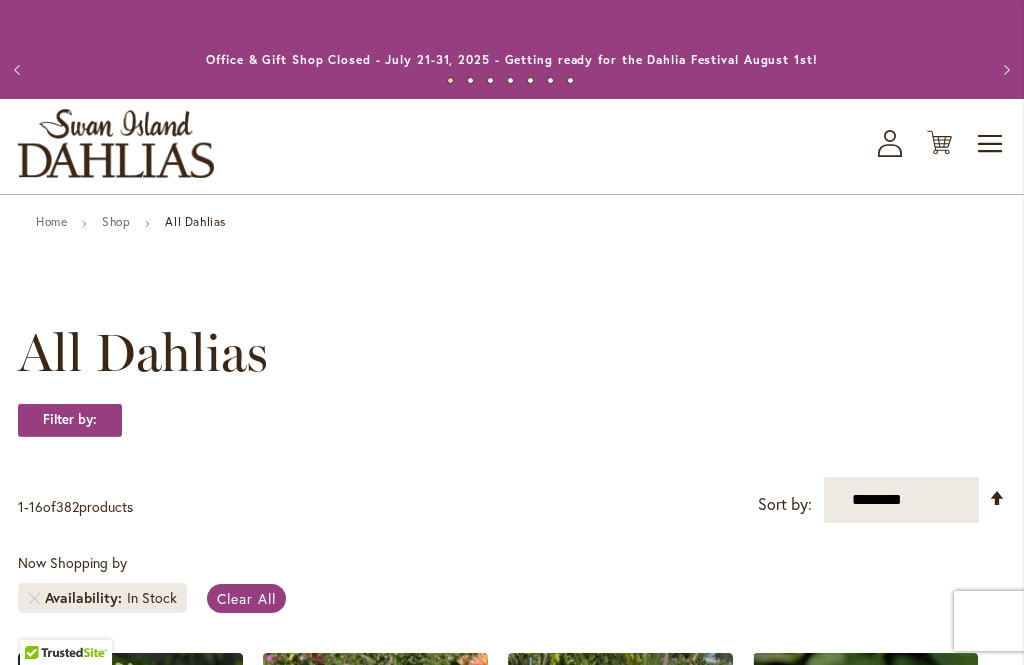 click on "Shop" at bounding box center (116, 221) 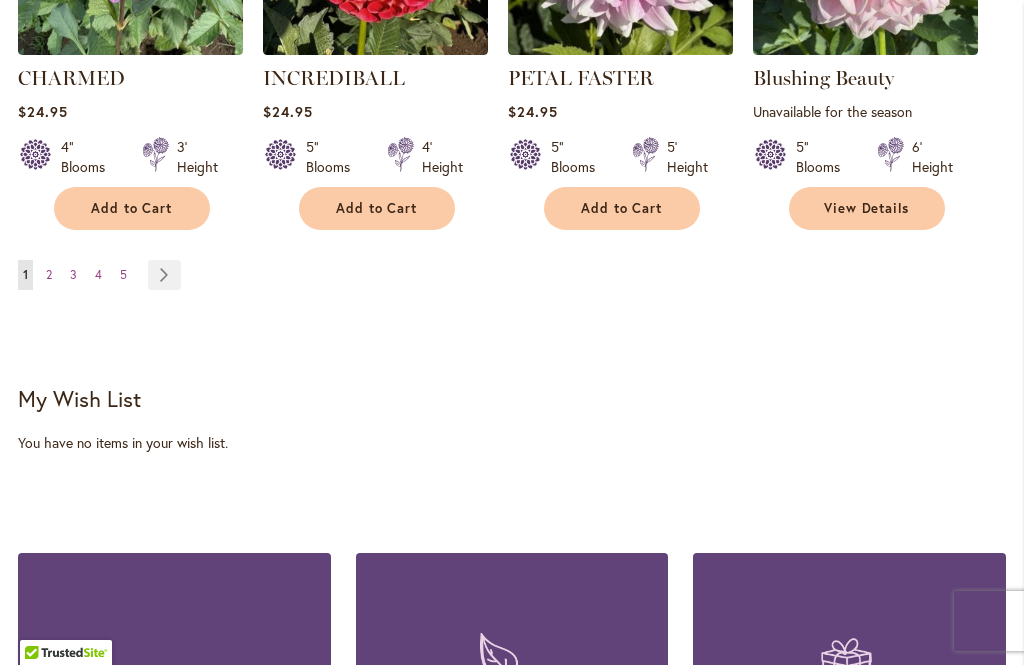 scroll, scrollTop: 1932, scrollLeft: 0, axis: vertical 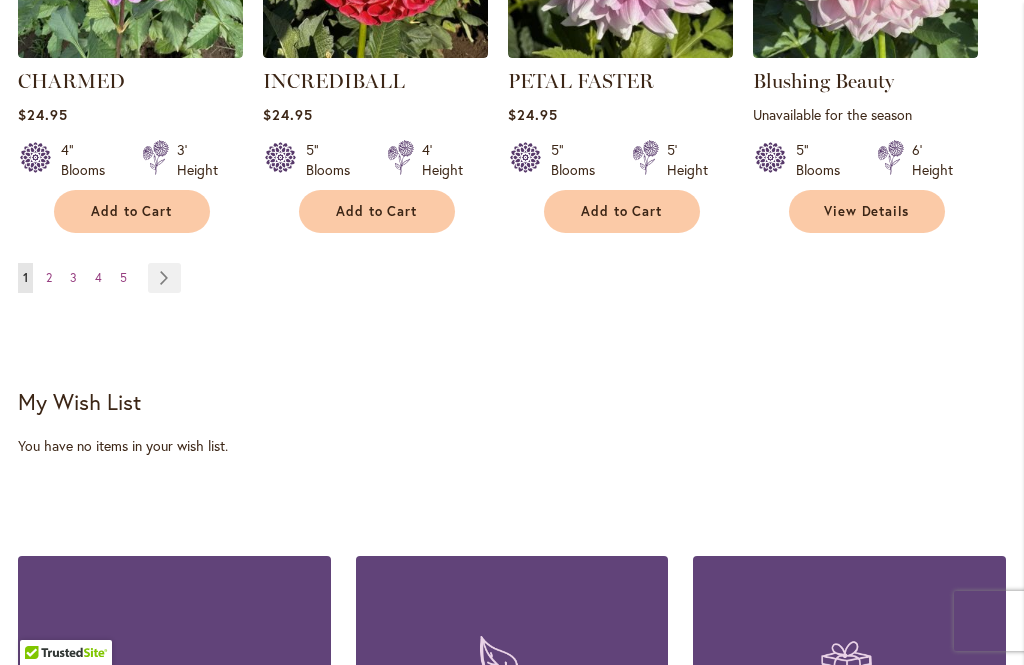 click on "Page
Next" at bounding box center (164, 278) 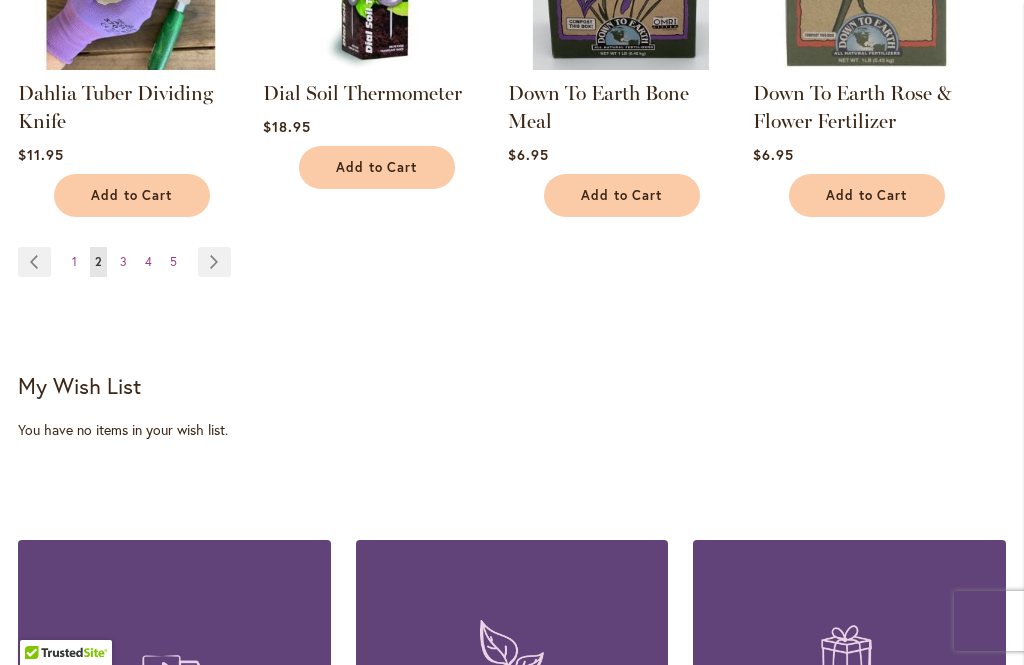 scroll, scrollTop: 1937, scrollLeft: 0, axis: vertical 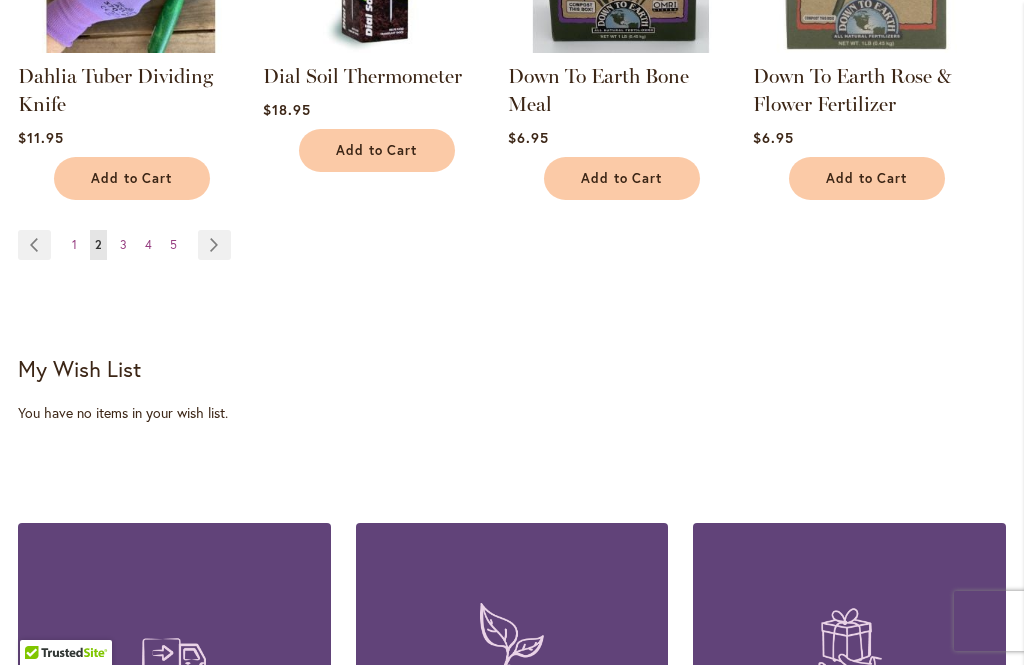 click on "Page
3" at bounding box center [123, 245] 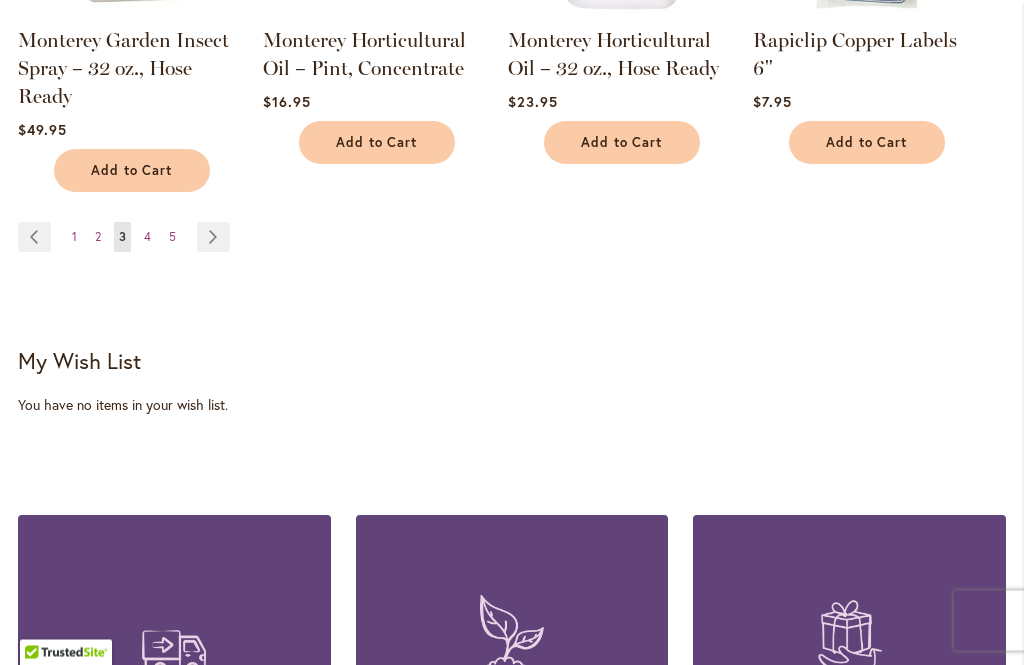 scroll, scrollTop: 1889, scrollLeft: 0, axis: vertical 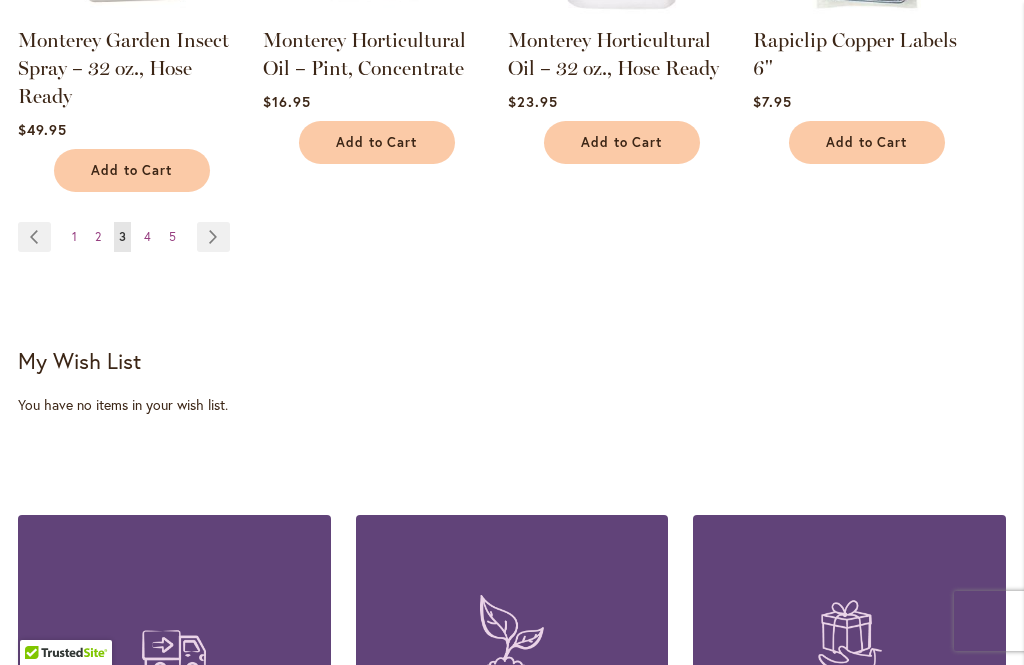 click on "Page
4" at bounding box center [147, 237] 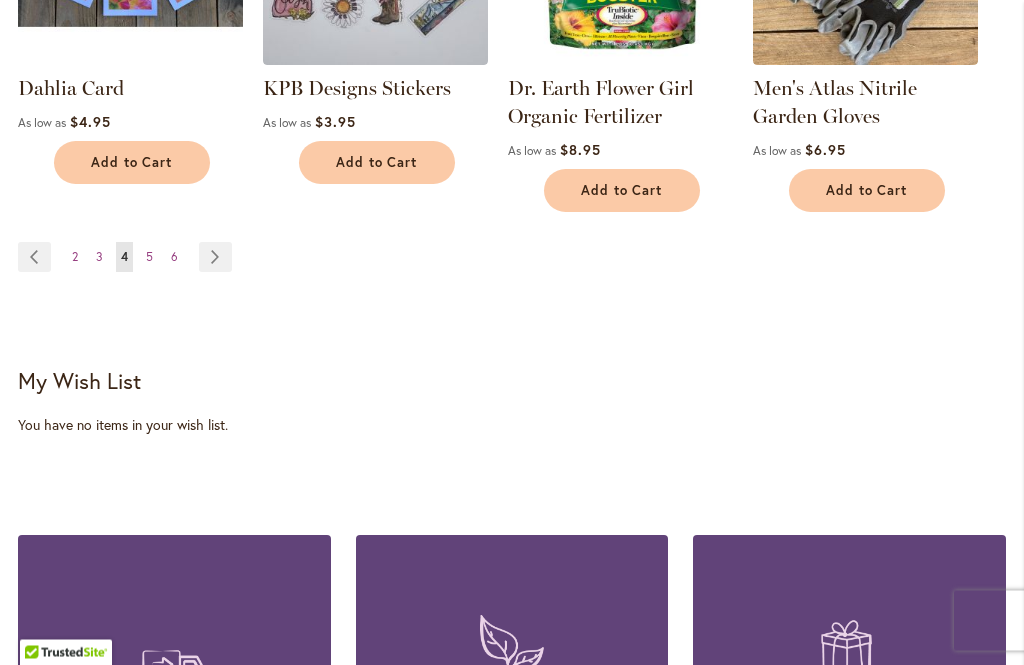 scroll, scrollTop: 1869, scrollLeft: 0, axis: vertical 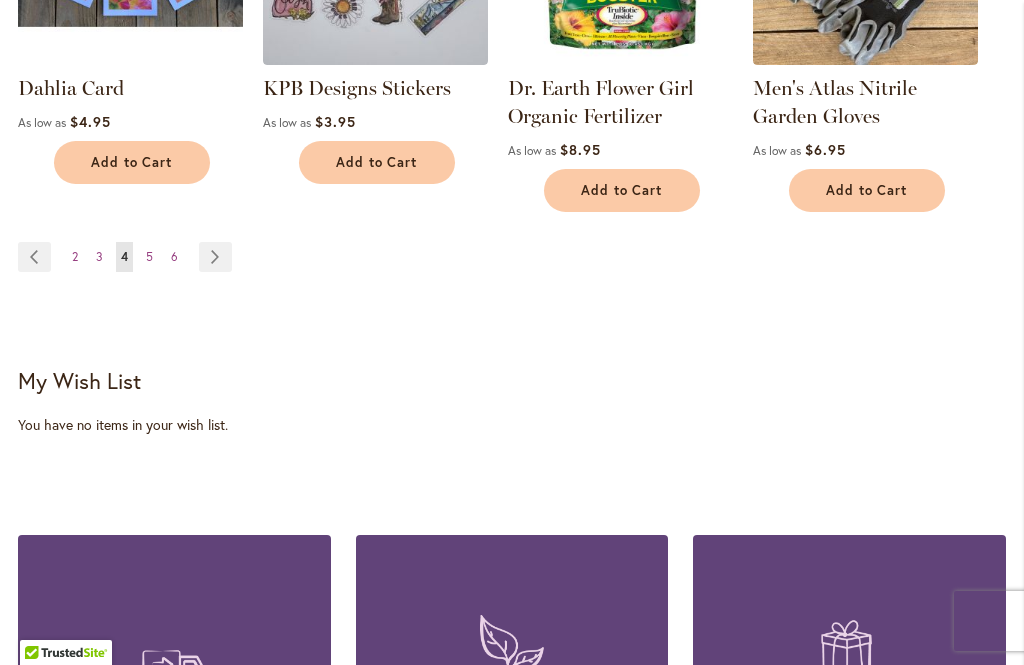 click on "Page
5" at bounding box center (149, 257) 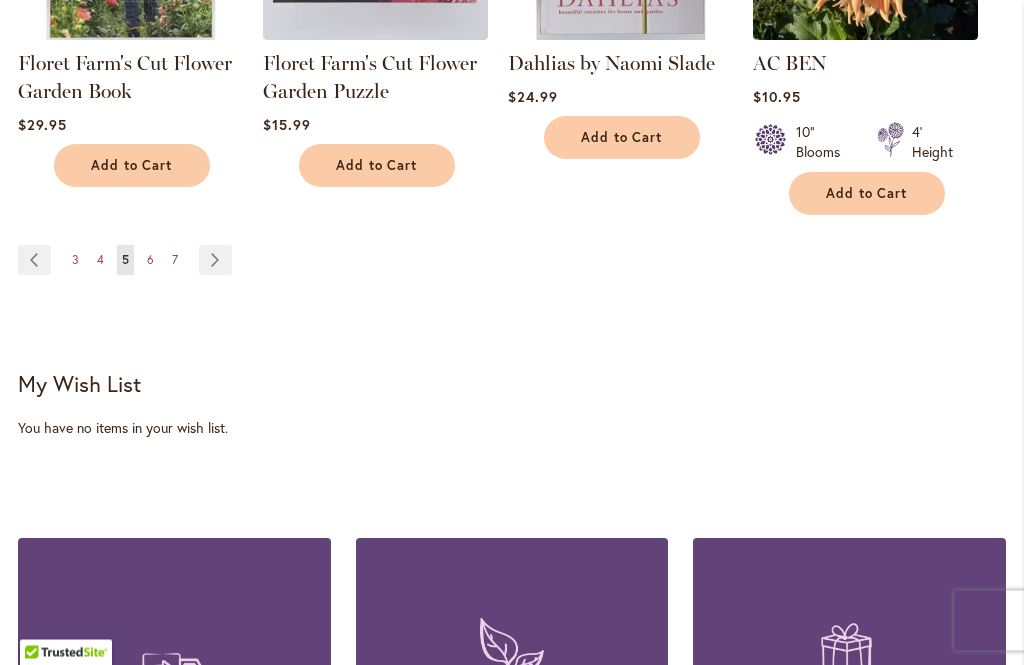 scroll, scrollTop: 1866, scrollLeft: 0, axis: vertical 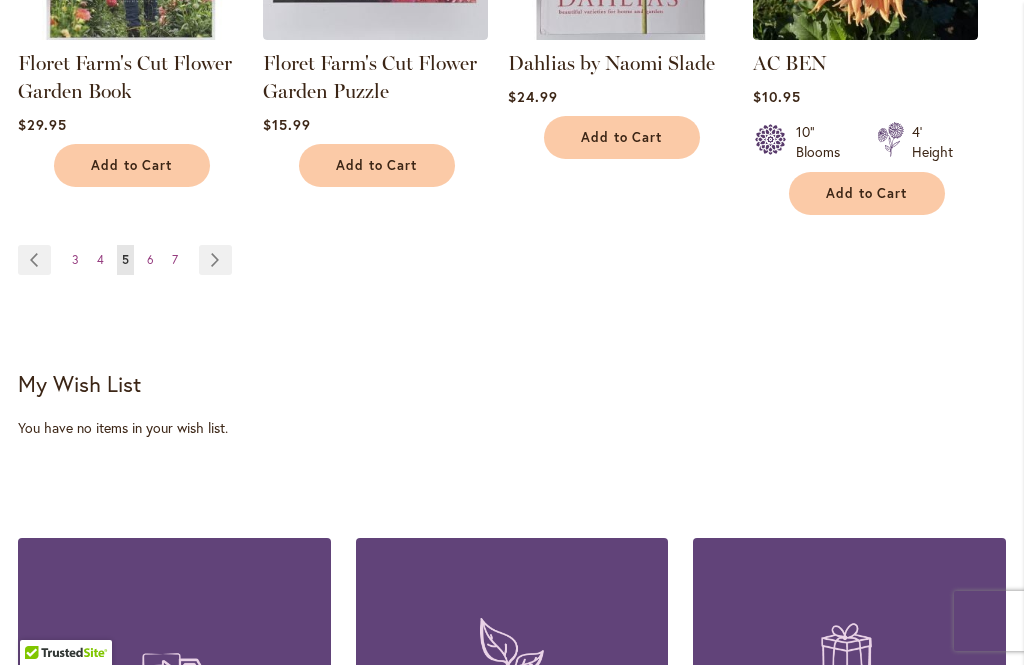 click on "Page
6" at bounding box center [150, 260] 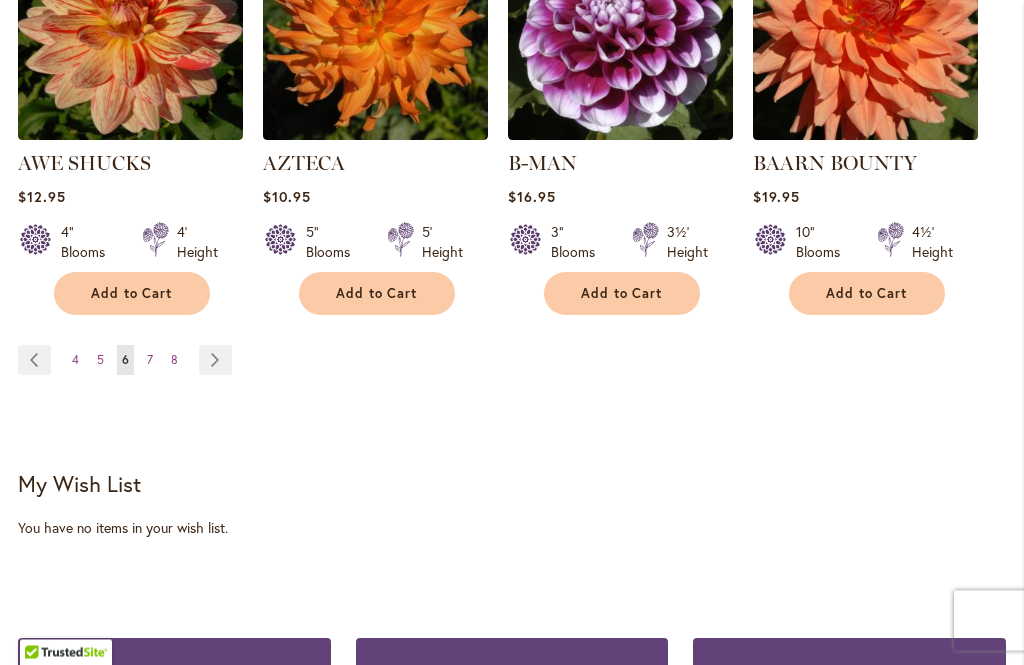 scroll, scrollTop: 1878, scrollLeft: 0, axis: vertical 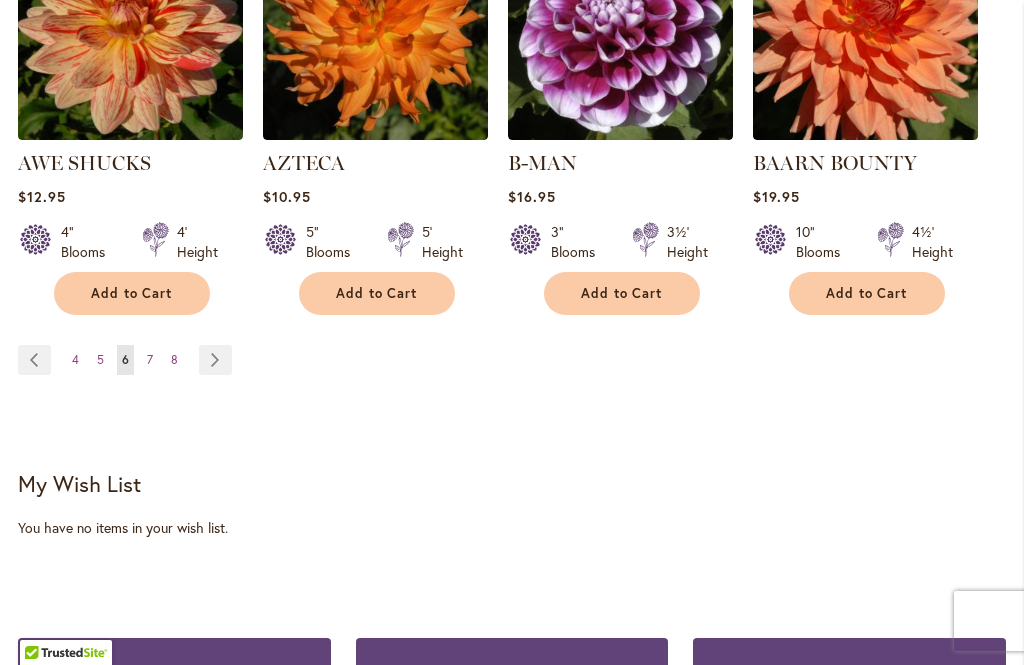 click on "Page
7" at bounding box center [150, 360] 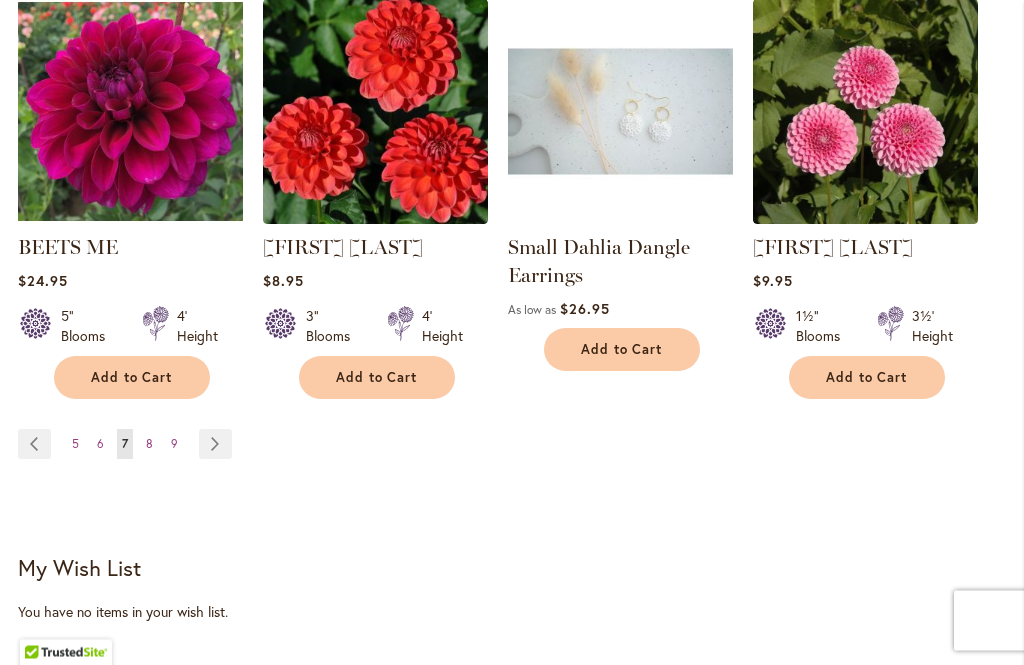 scroll, scrollTop: 1823, scrollLeft: 0, axis: vertical 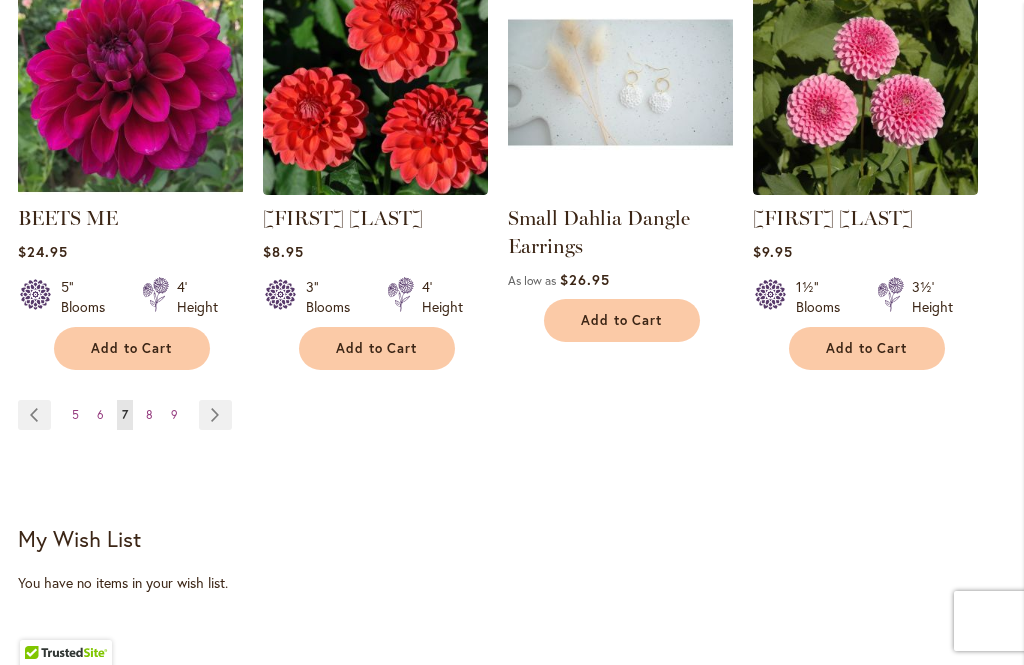 click on "Page
8" at bounding box center (149, 415) 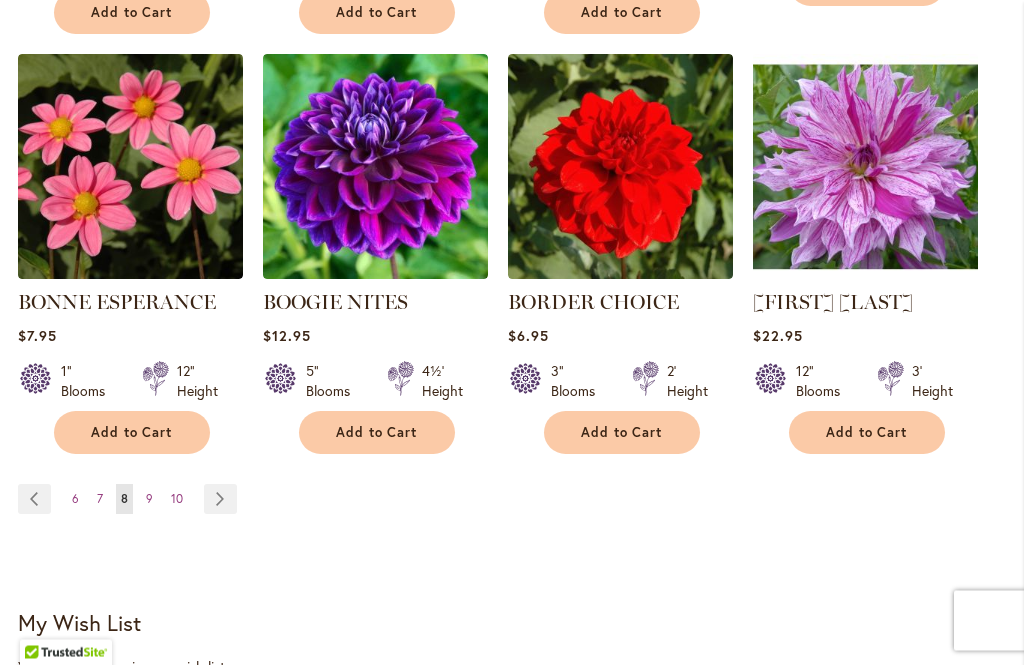 scroll, scrollTop: 1739, scrollLeft: 0, axis: vertical 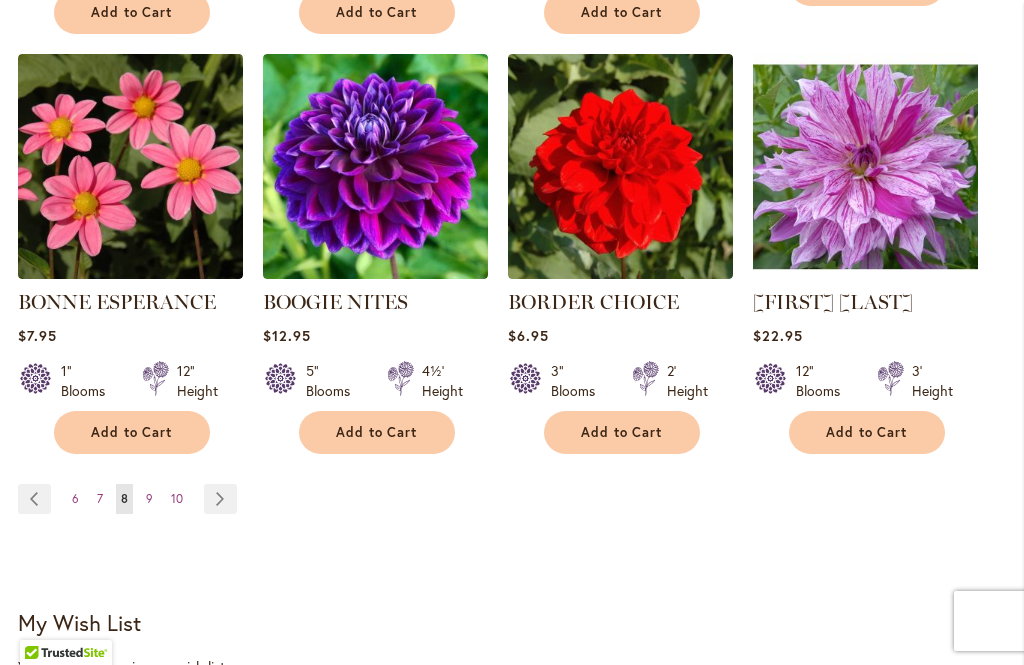 click on "Page
9" at bounding box center [149, 499] 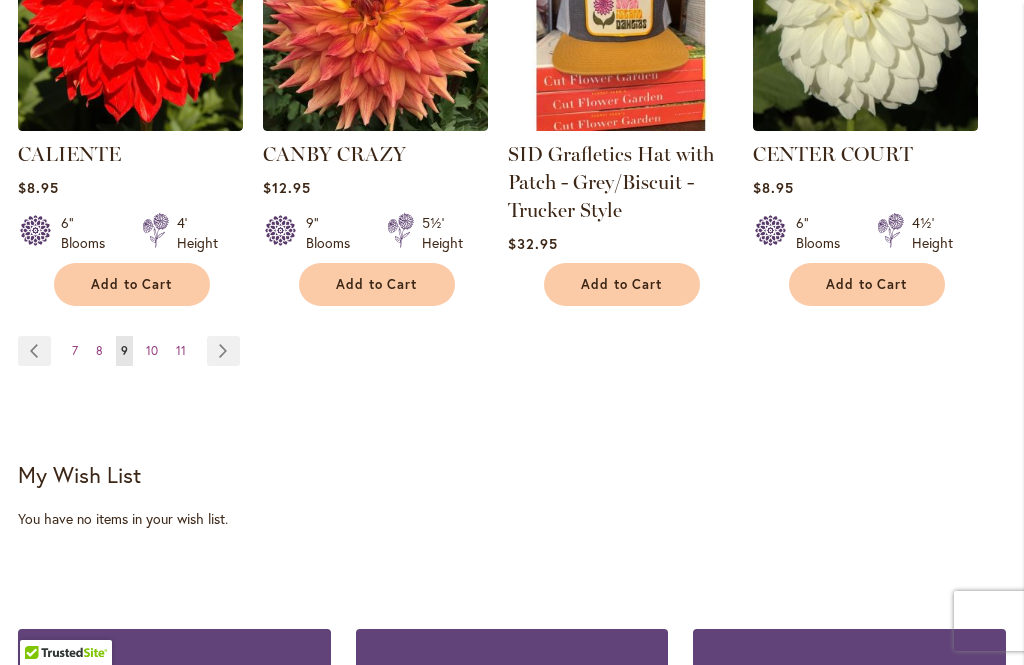scroll, scrollTop: 1920, scrollLeft: 0, axis: vertical 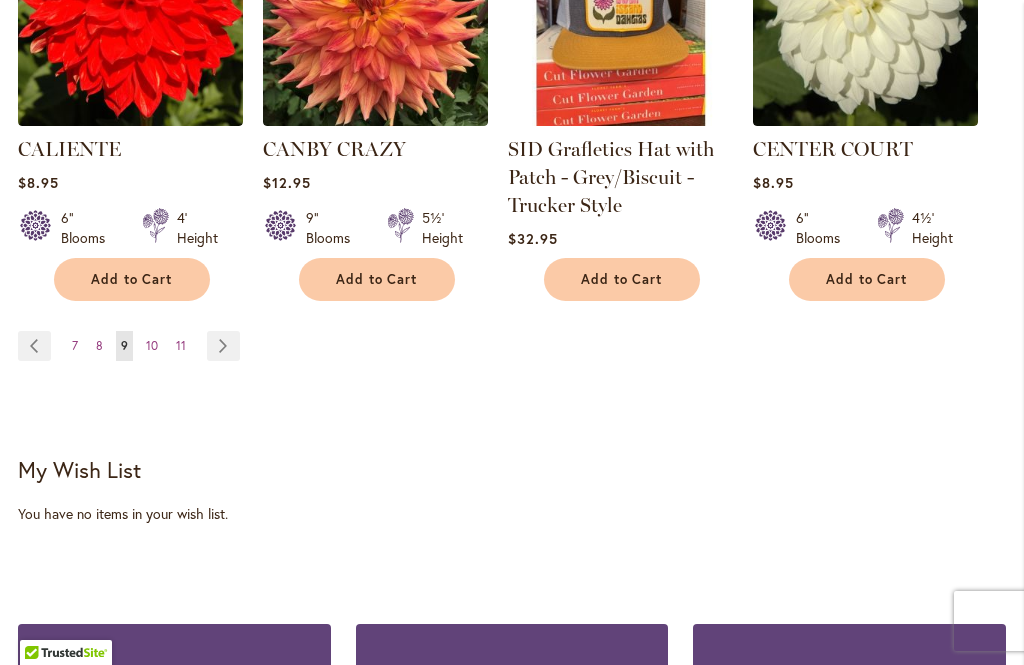 click on "Page
10" at bounding box center [152, 346] 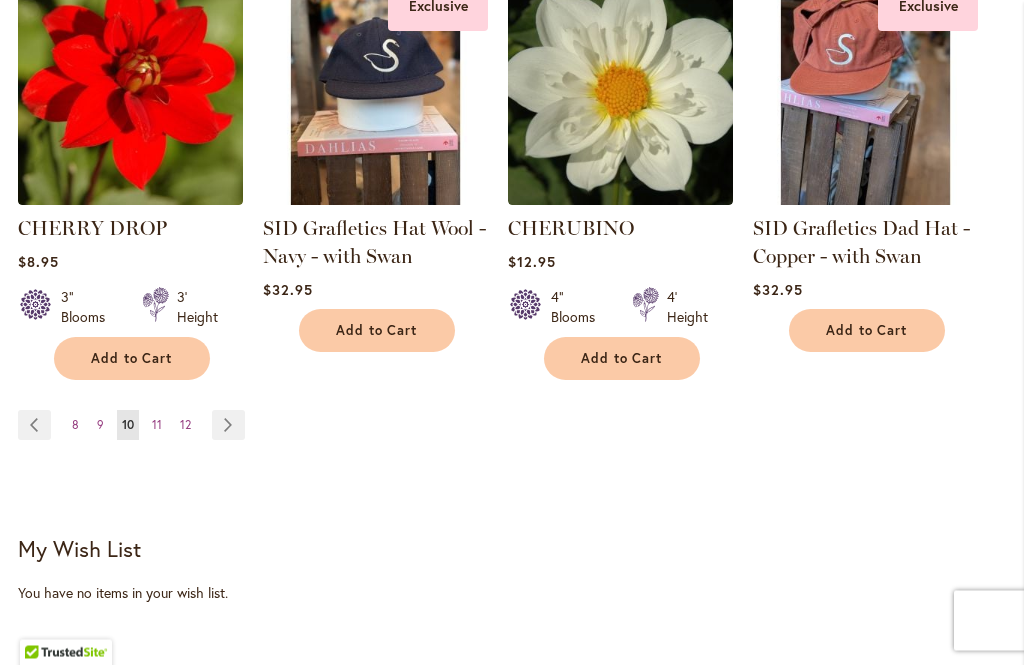 scroll, scrollTop: 1813, scrollLeft: 0, axis: vertical 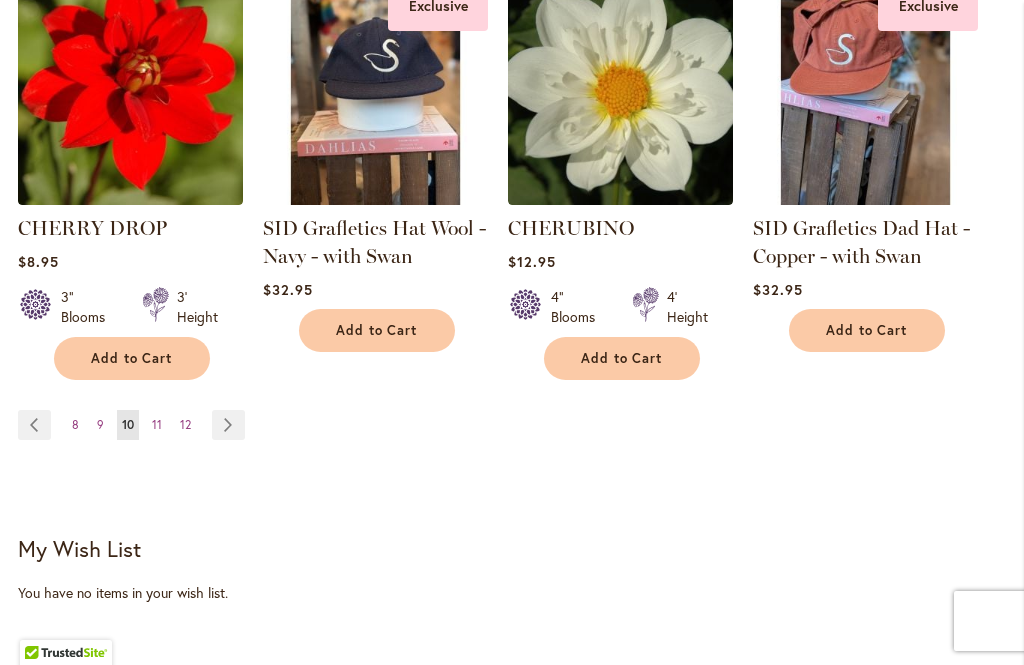 click on "11" at bounding box center [157, 424] 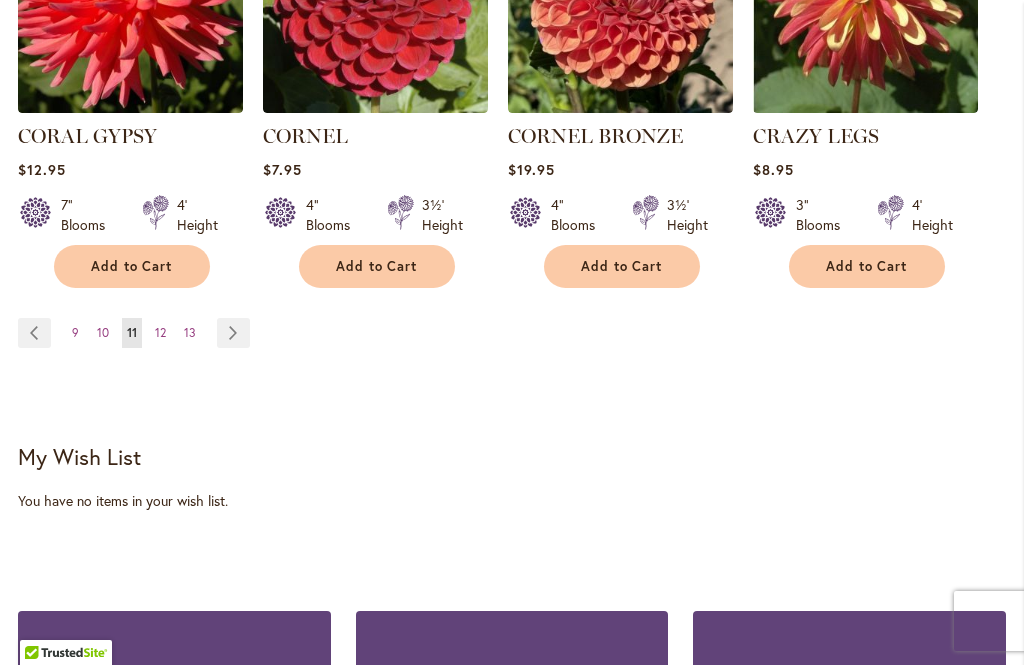 scroll, scrollTop: 1901, scrollLeft: 0, axis: vertical 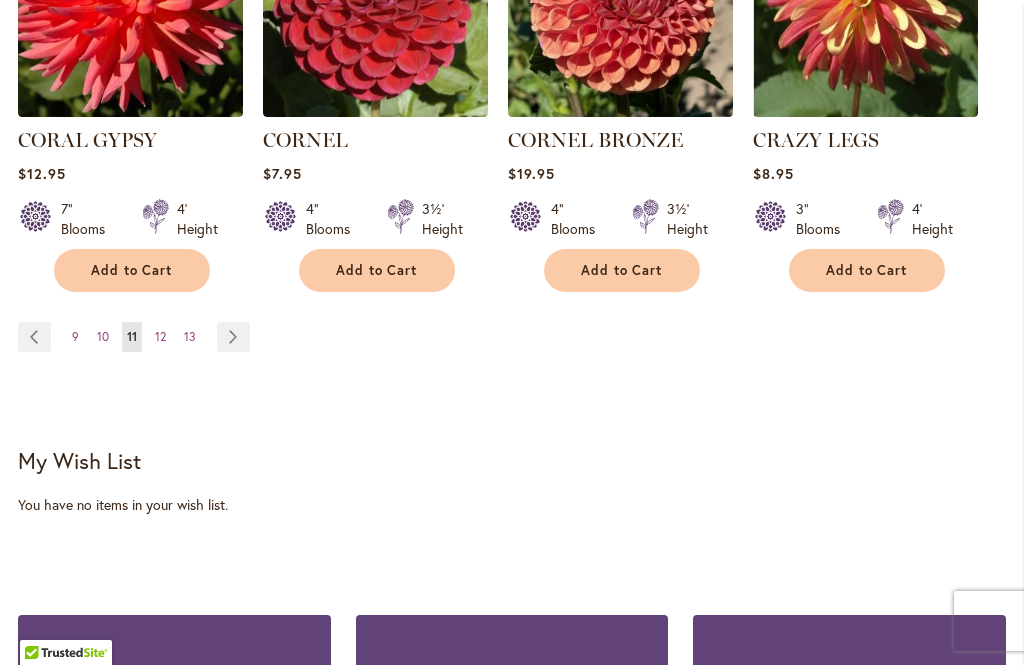 click on "Page
12" at bounding box center (160, 337) 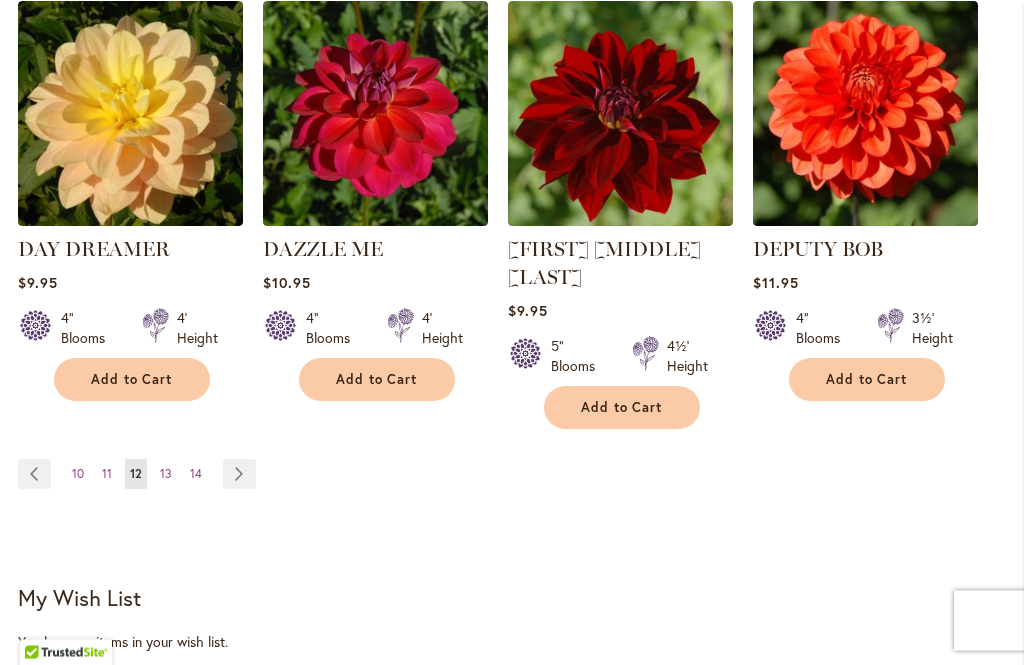 scroll, scrollTop: 1840, scrollLeft: 0, axis: vertical 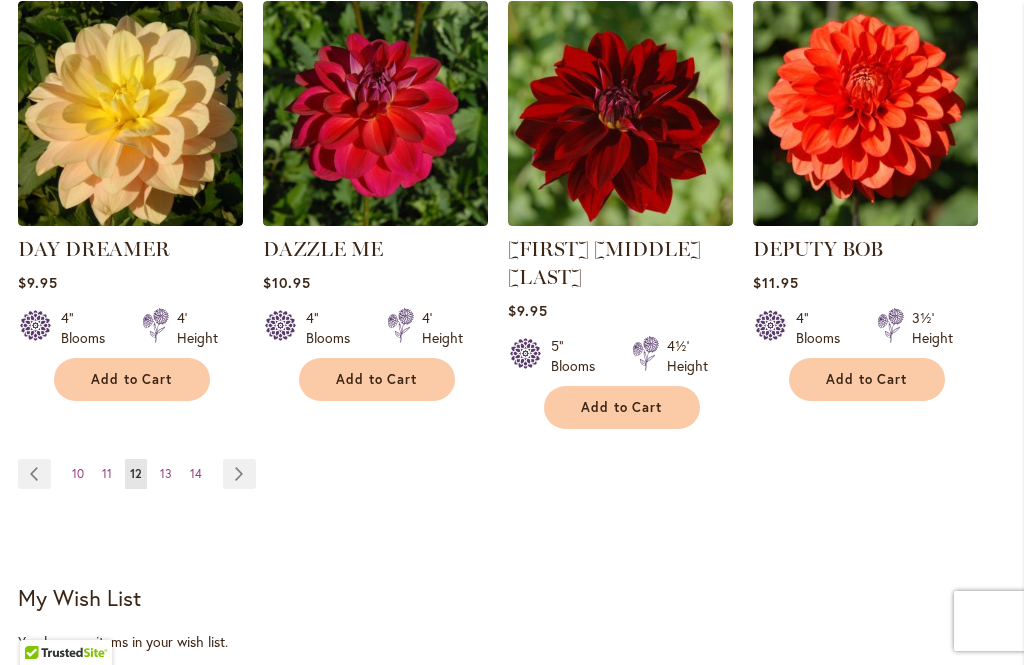 click on "Page
13" at bounding box center (166, 474) 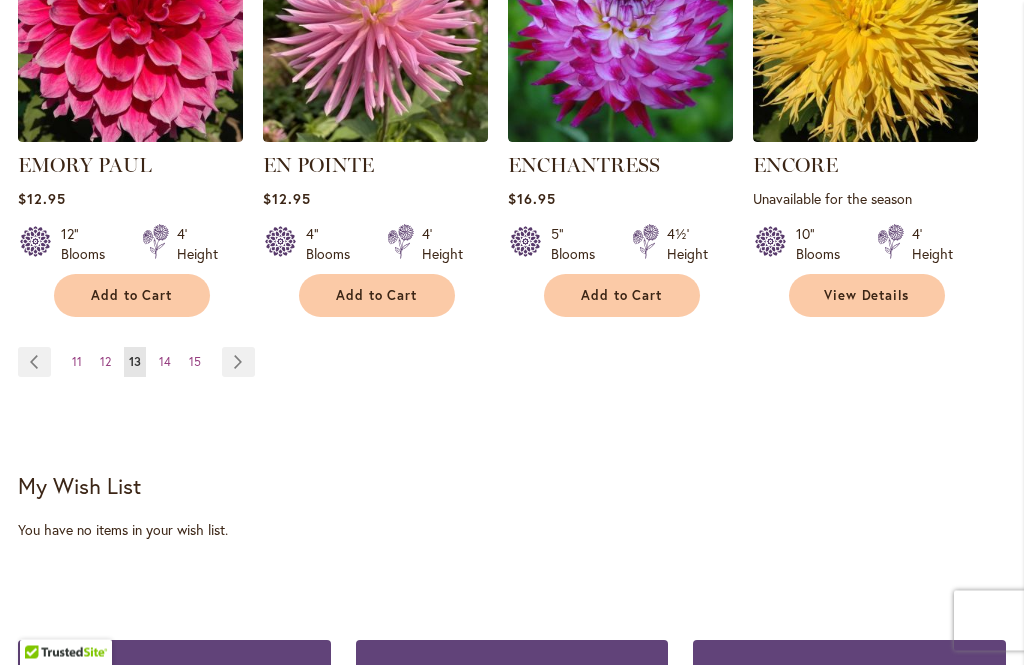 scroll, scrollTop: 1876, scrollLeft: 0, axis: vertical 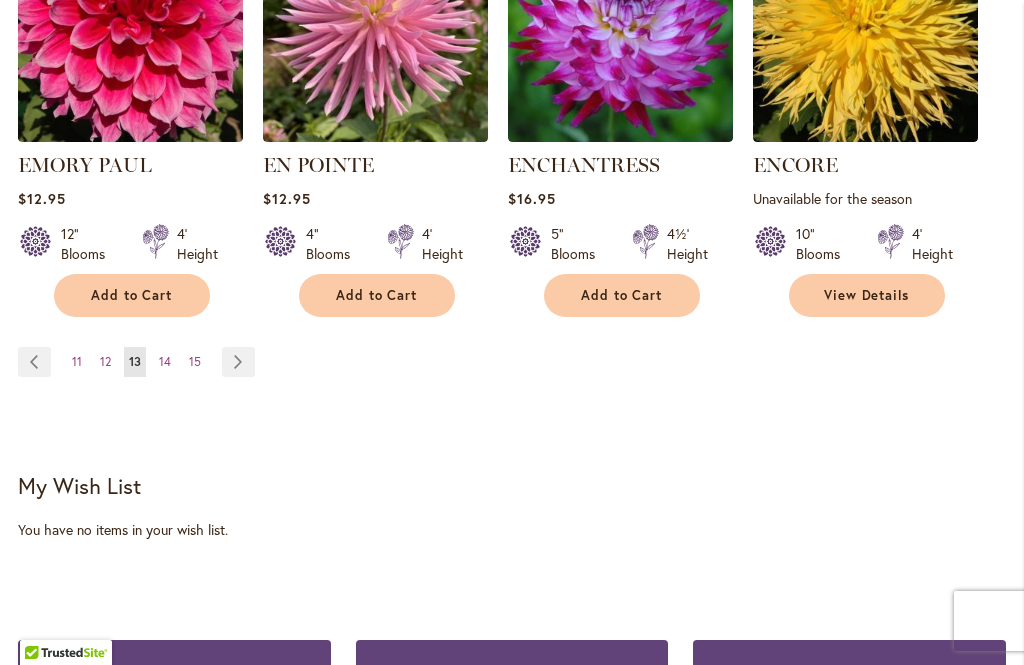 click on "Page
14" at bounding box center (165, 362) 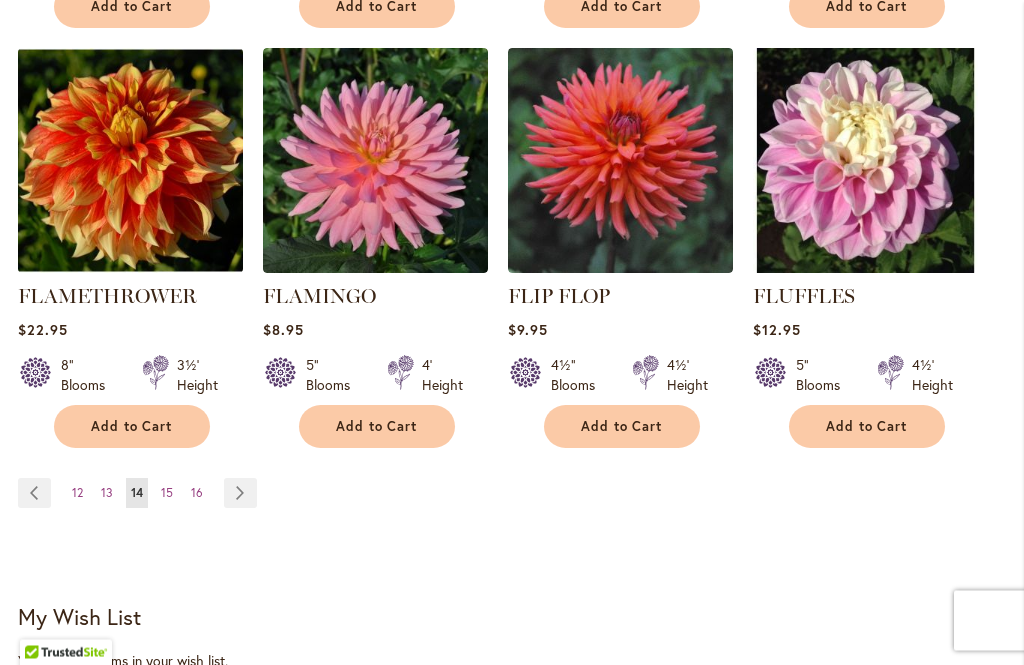 scroll, scrollTop: 1813, scrollLeft: 0, axis: vertical 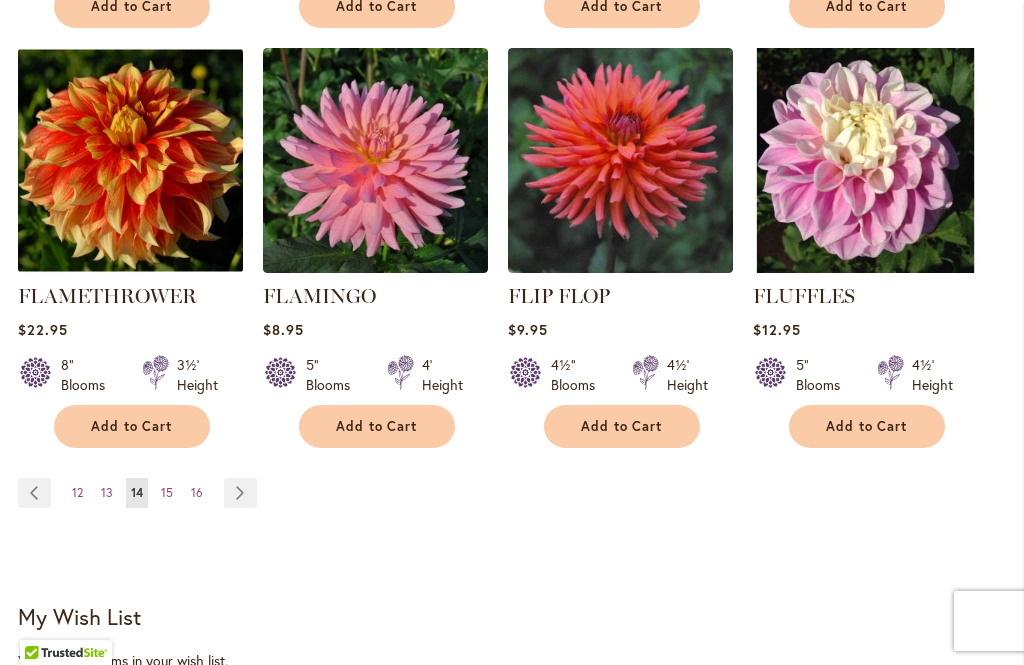click on "Page
15" at bounding box center (167, 493) 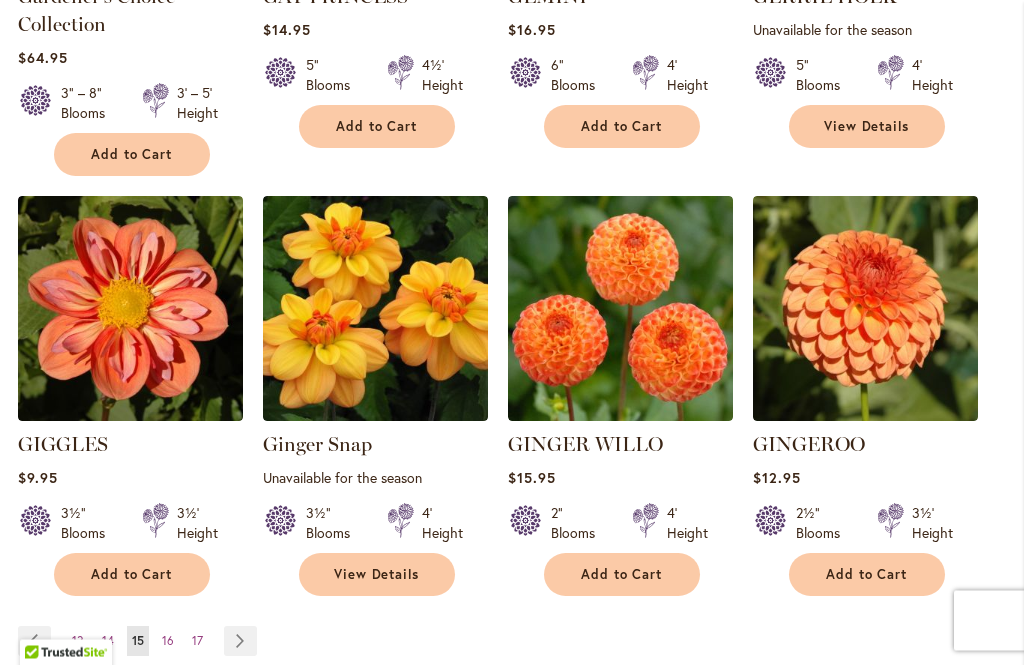 scroll, scrollTop: 1625, scrollLeft: 0, axis: vertical 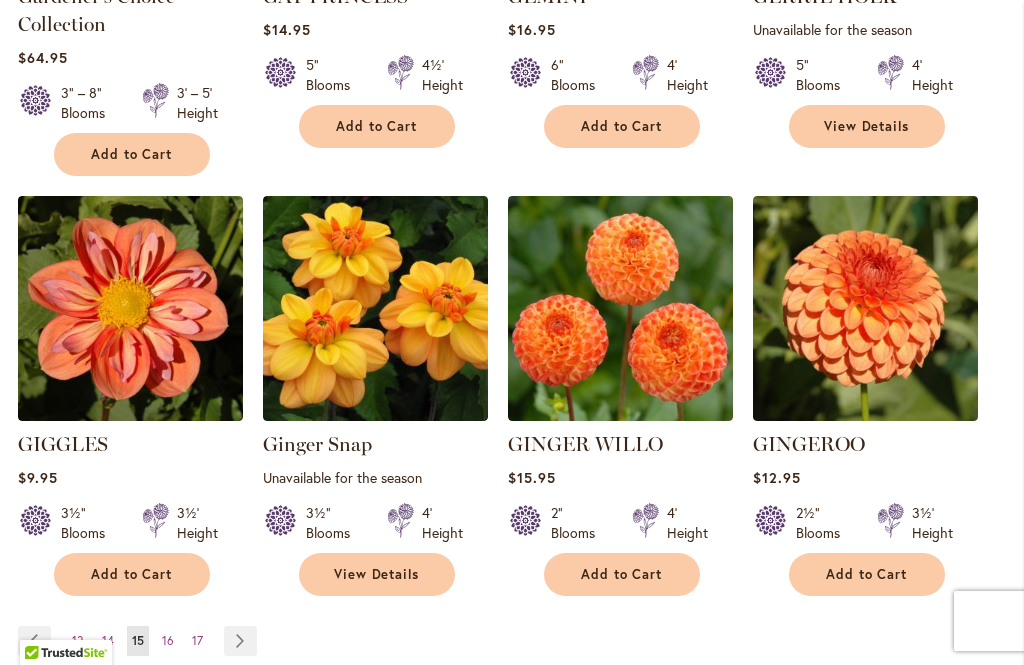 click on "Foxy Lady
Rating:
97%
8                  Reviews
$12.95
3½" Blooms 4' Height Add to Cart" at bounding box center (512, -248) 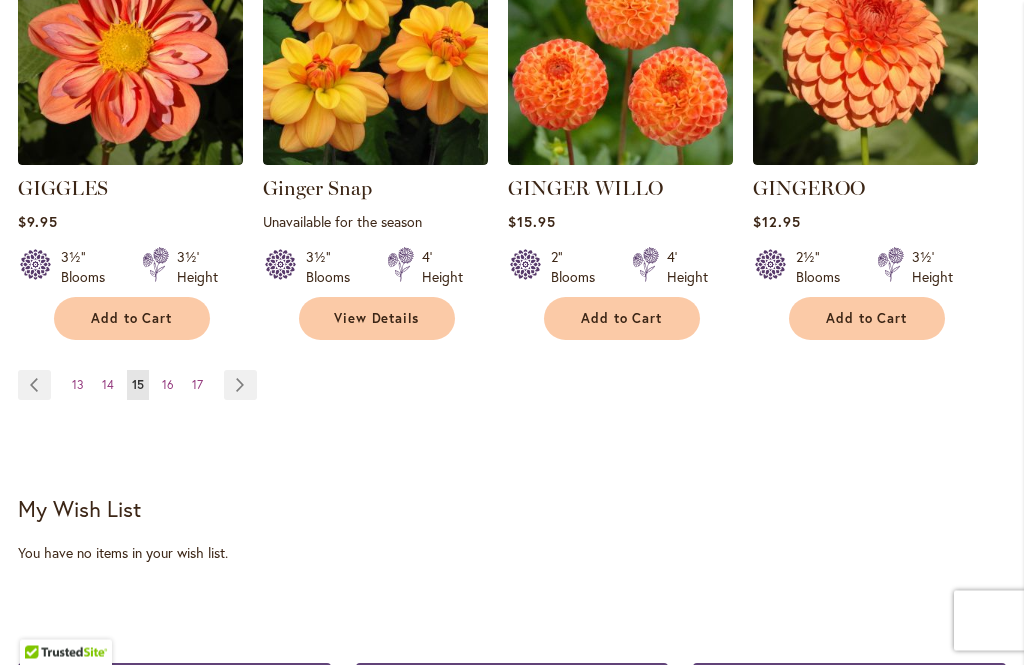 scroll, scrollTop: 1881, scrollLeft: 0, axis: vertical 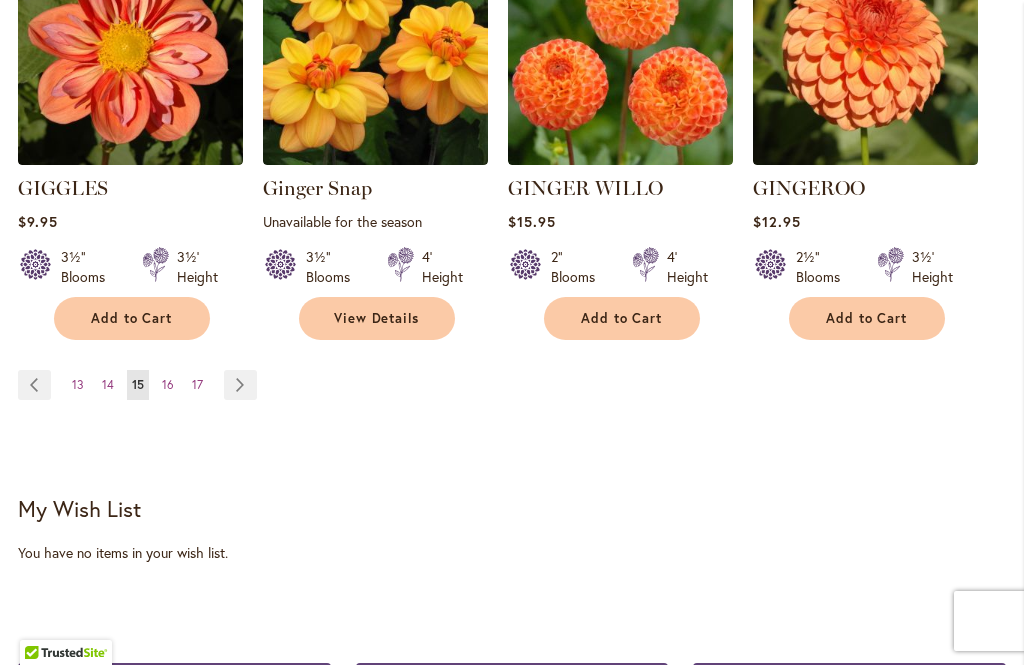 click on "Page
16" at bounding box center (168, 385) 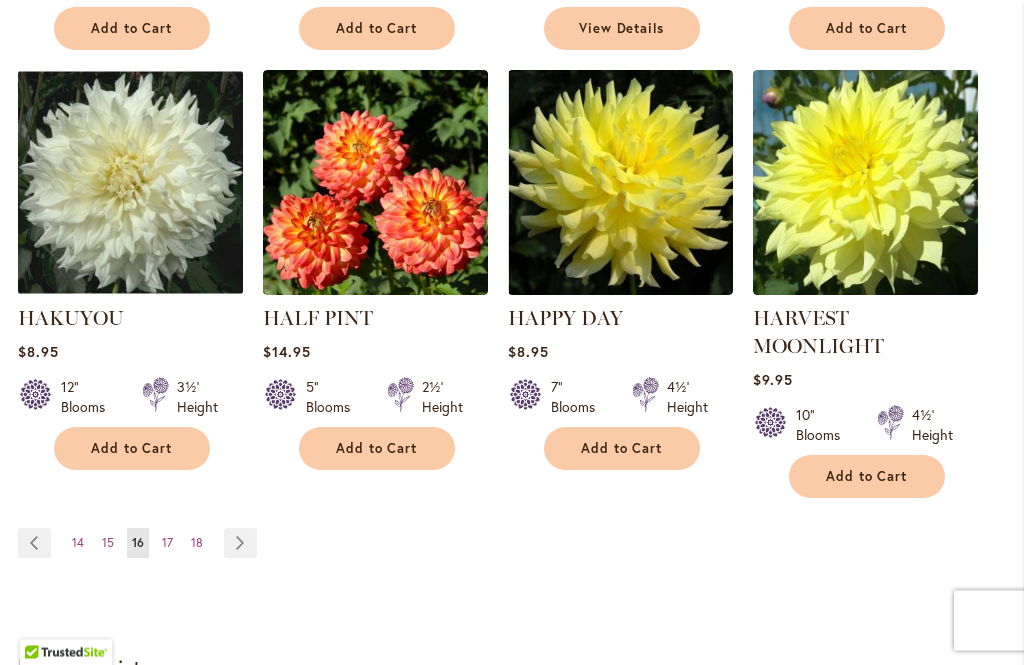 scroll, scrollTop: 1722, scrollLeft: 0, axis: vertical 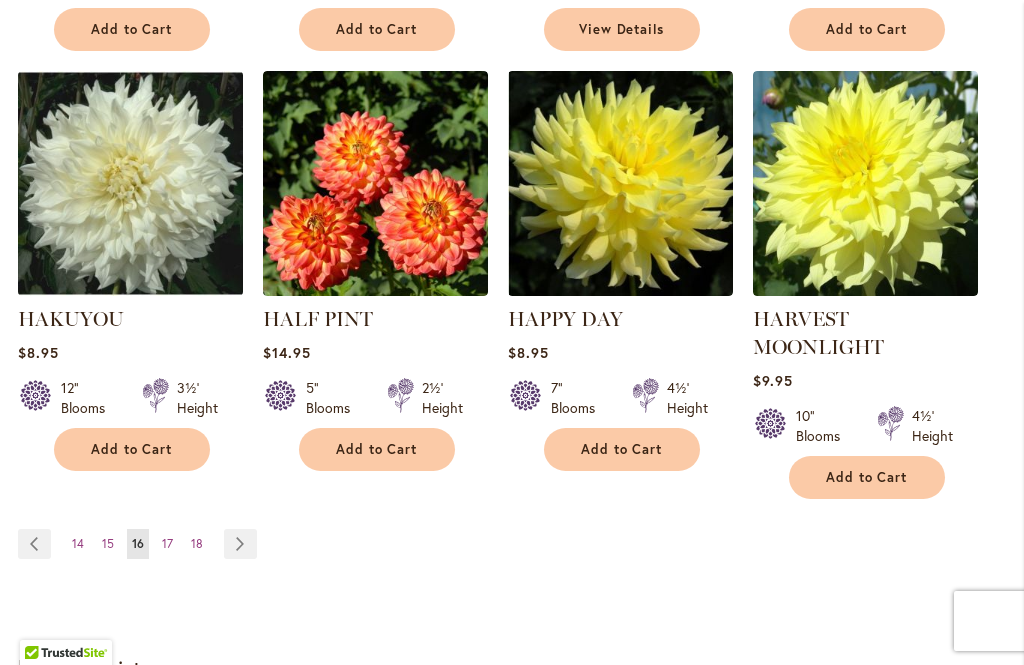 click on "Page
17" at bounding box center [167, 544] 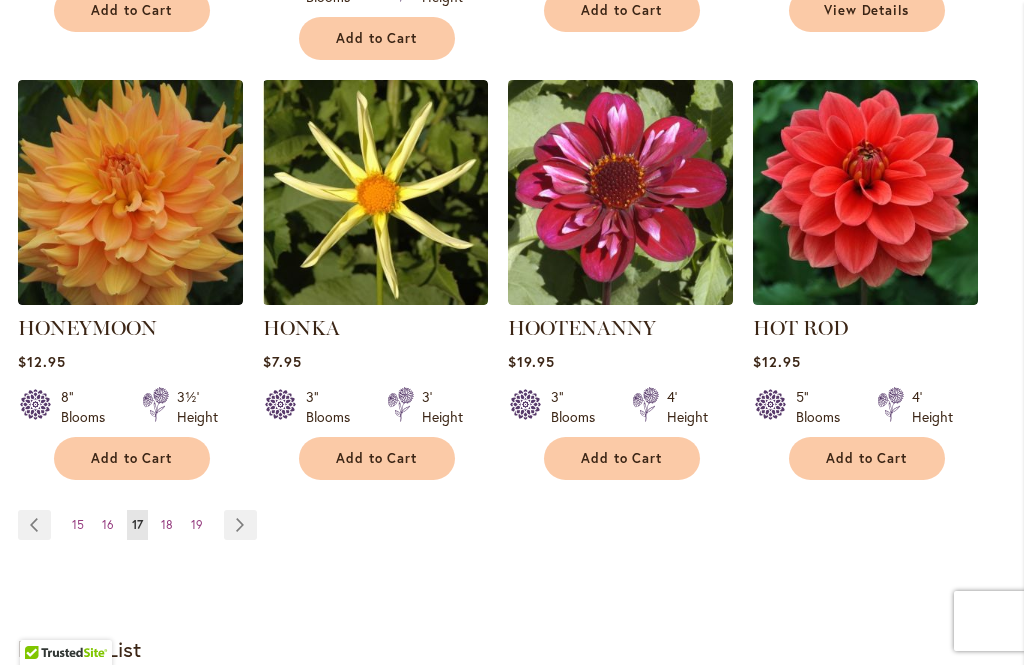 scroll, scrollTop: 1793, scrollLeft: 0, axis: vertical 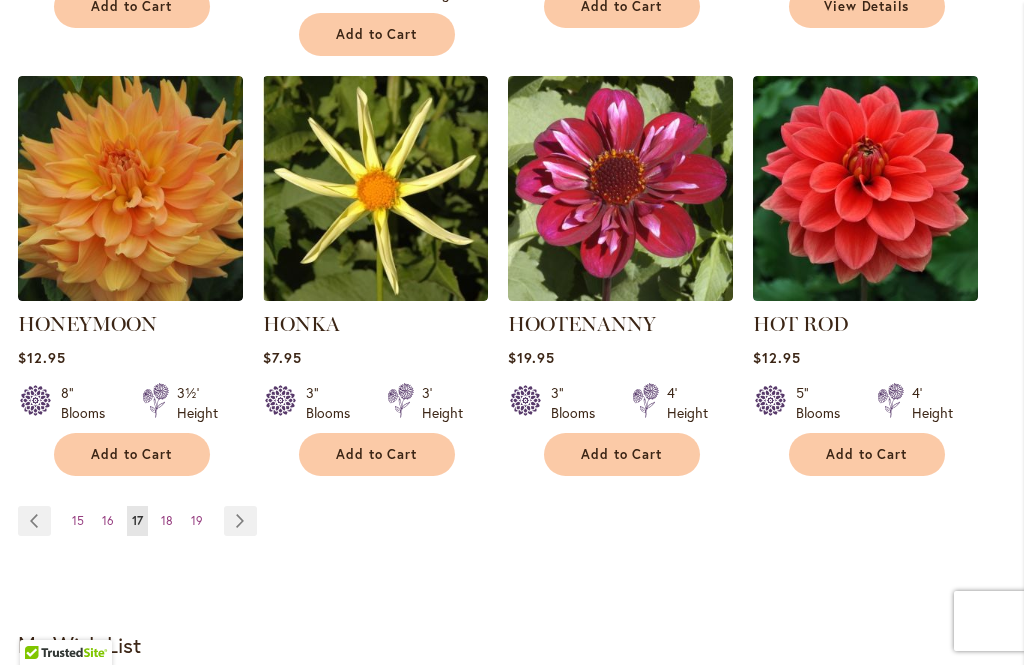 click on "Page
18" at bounding box center (167, 521) 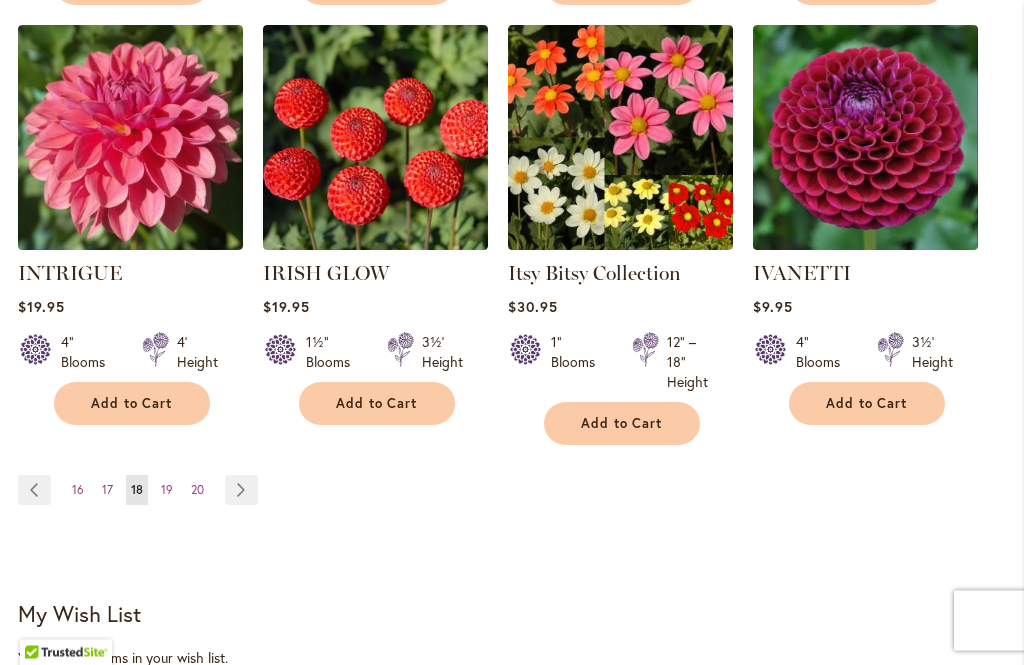scroll, scrollTop: 1768, scrollLeft: 0, axis: vertical 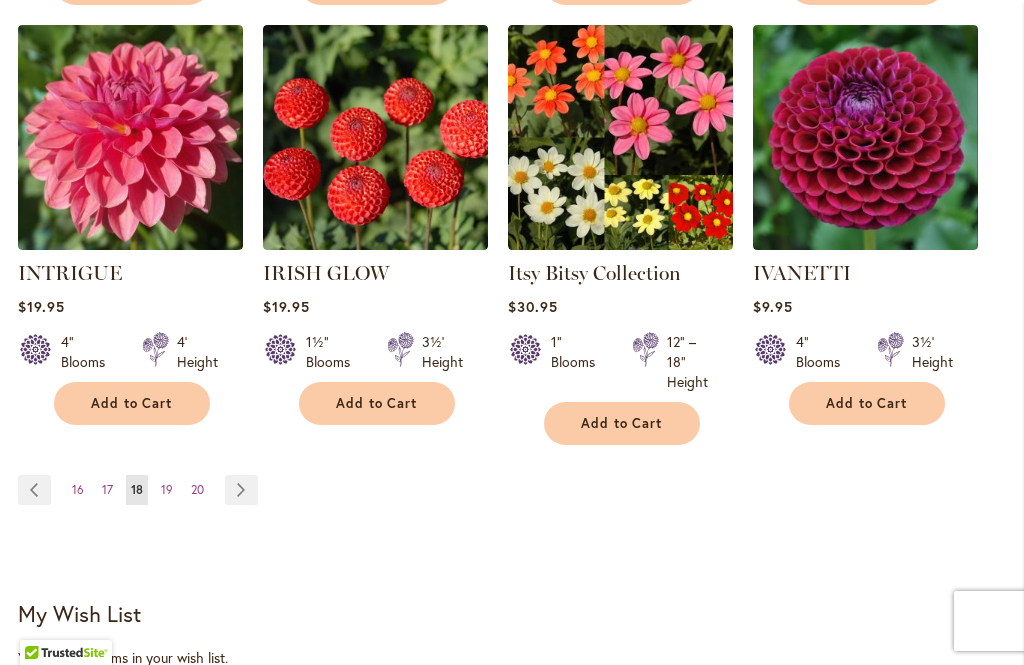 click on "Add to Cart" at bounding box center (866, 403) 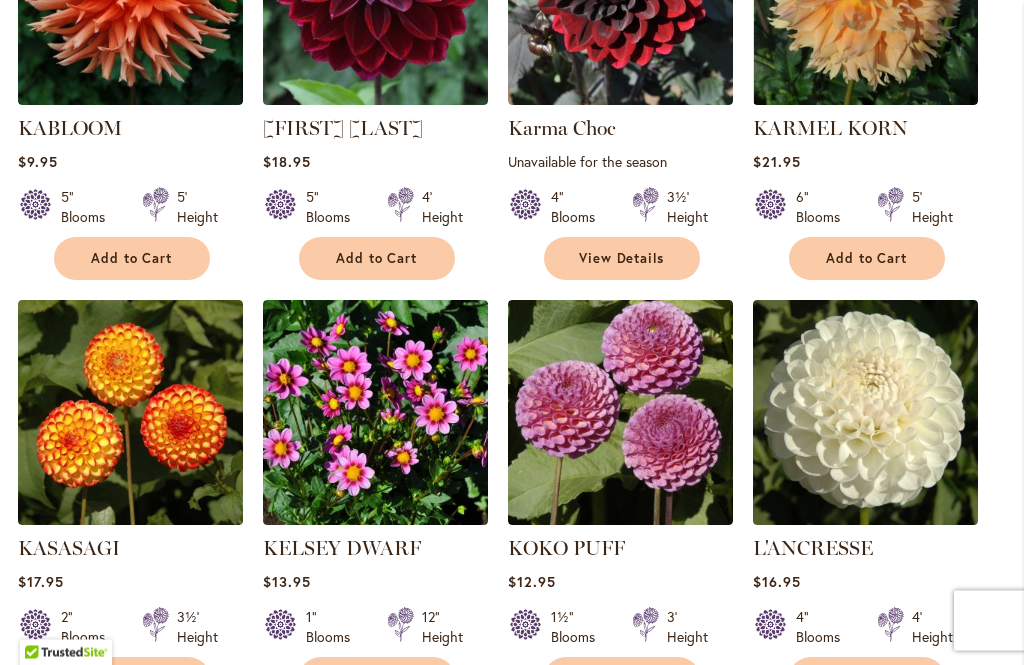 scroll, scrollTop: 1521, scrollLeft: 0, axis: vertical 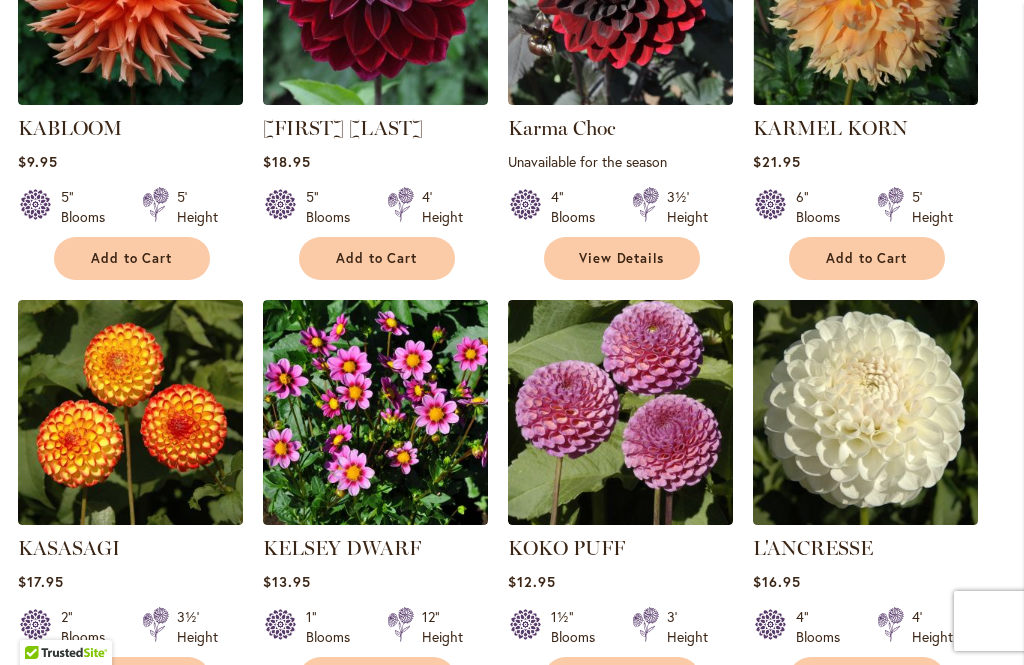 click at bounding box center (130, 412) 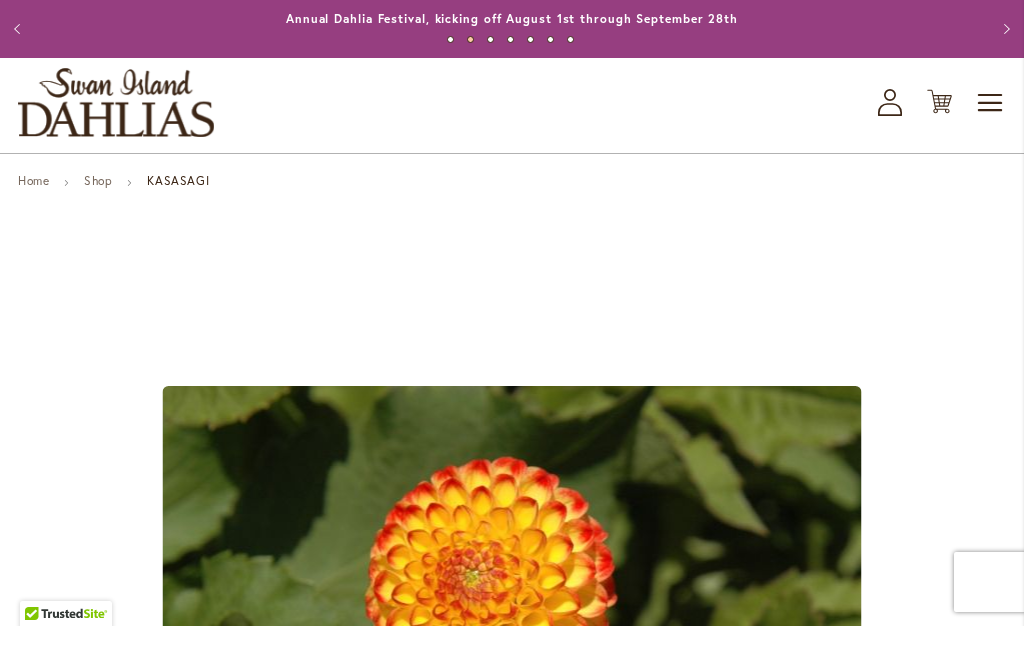 scroll, scrollTop: 43, scrollLeft: 0, axis: vertical 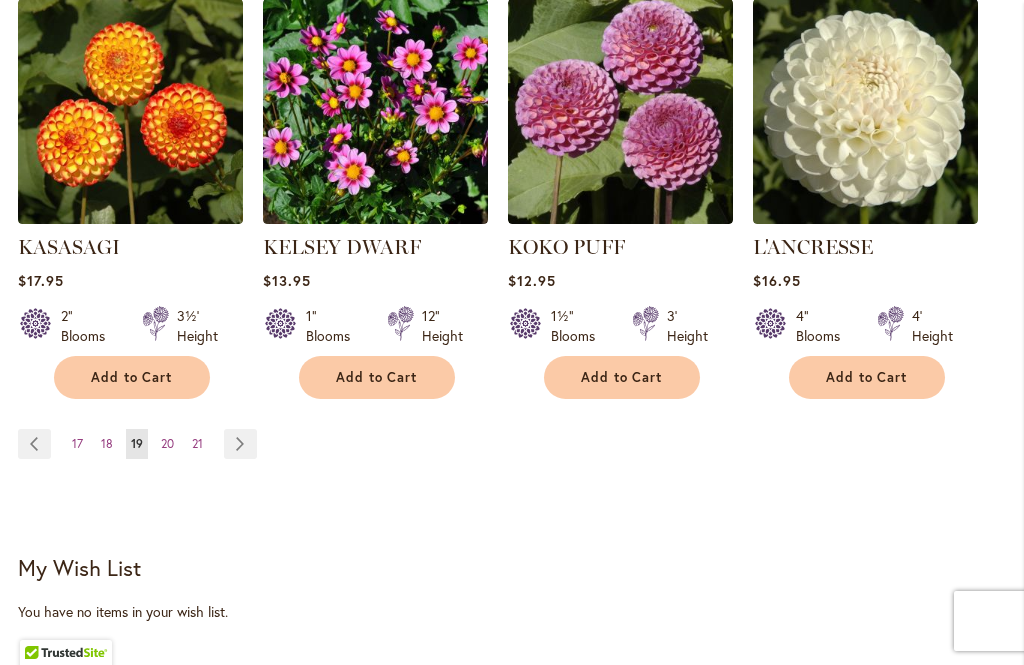 click on "Page
Previous
Page
17
Page
18
You're currently reading page
19
Page
20 Page 21 Page" at bounding box center (141, 444) 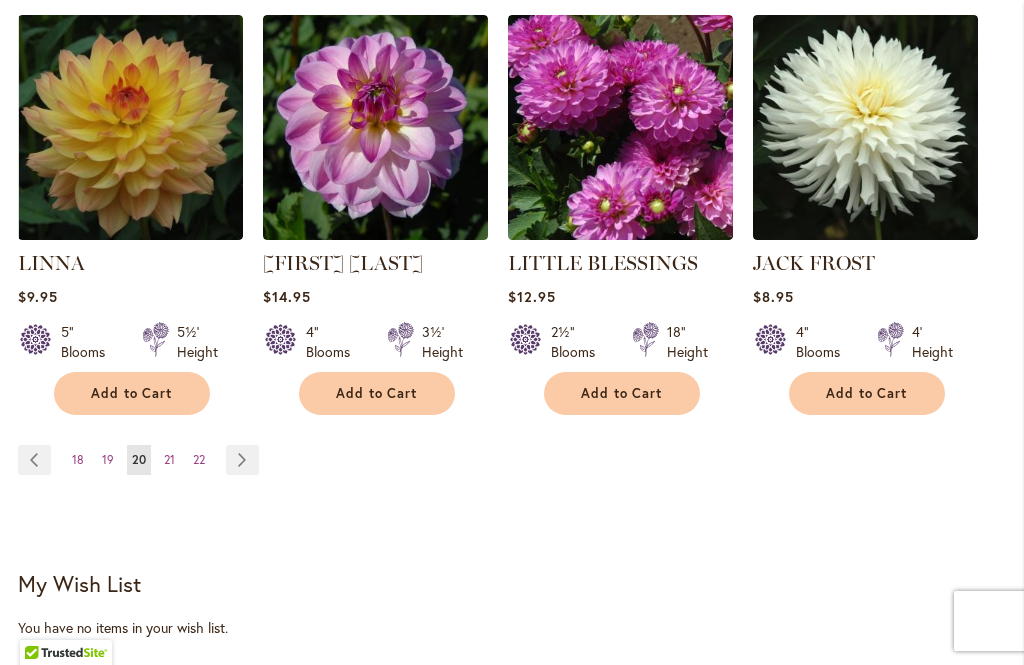 scroll, scrollTop: 1799, scrollLeft: 0, axis: vertical 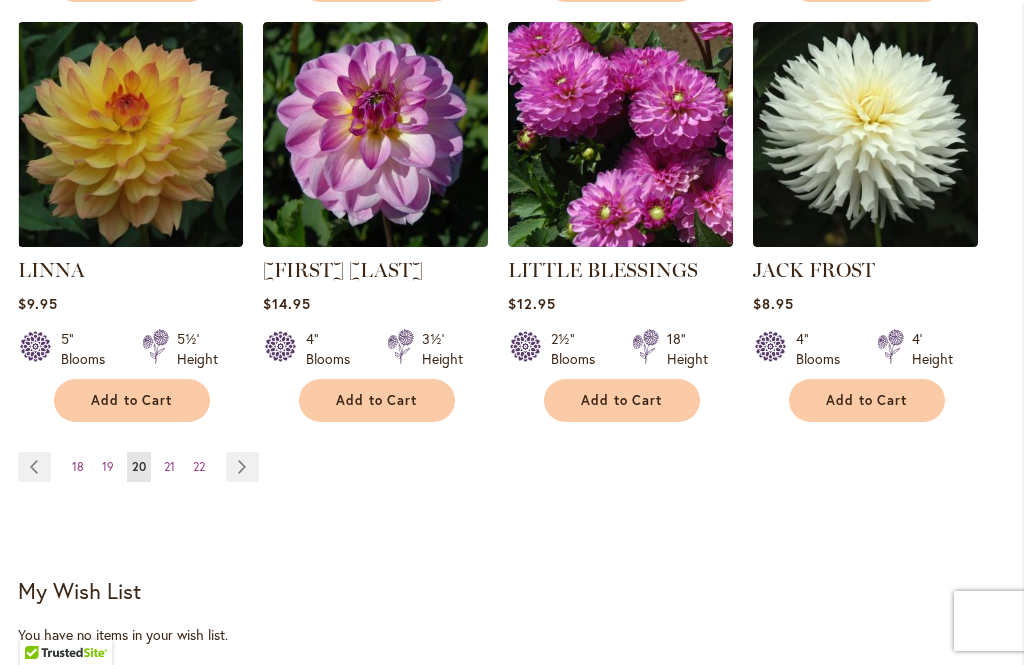 click on "Page
22" at bounding box center [199, 467] 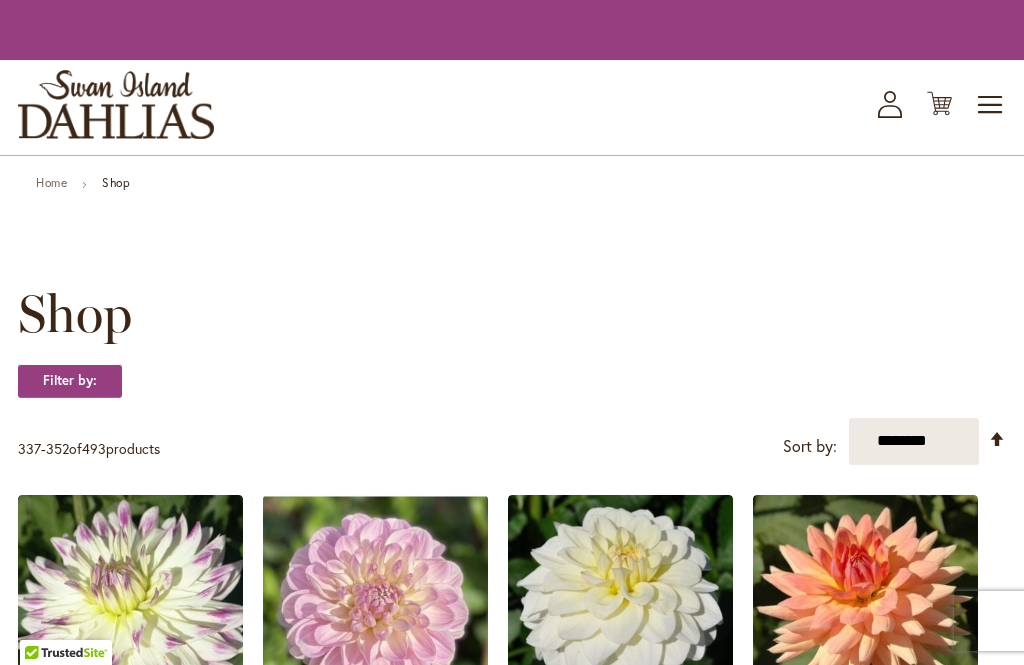 scroll, scrollTop: 0, scrollLeft: 0, axis: both 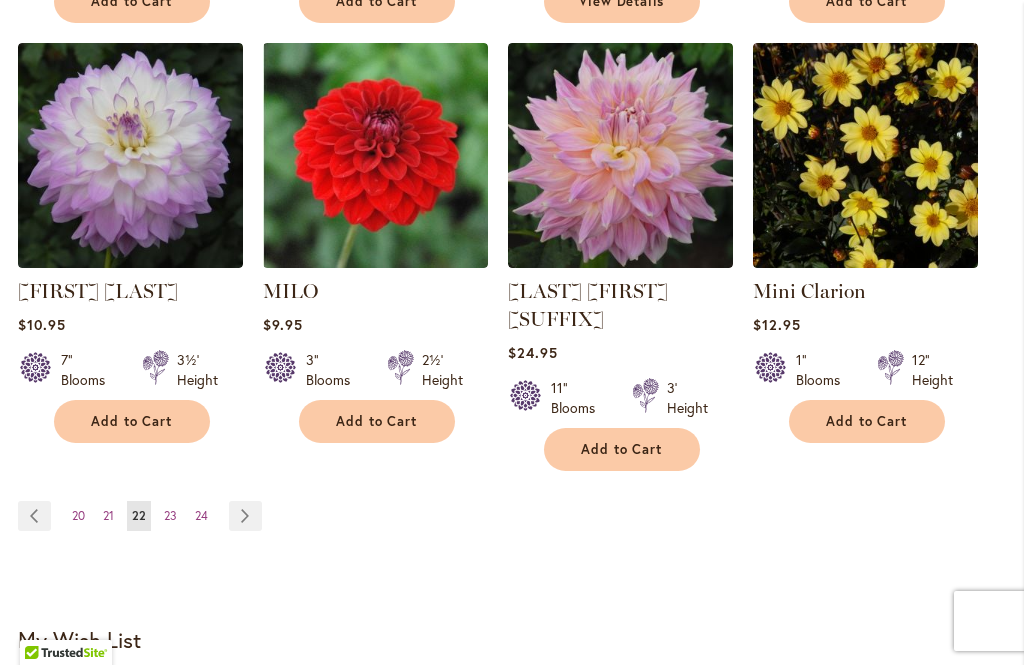 click on "Page
23" at bounding box center [170, 516] 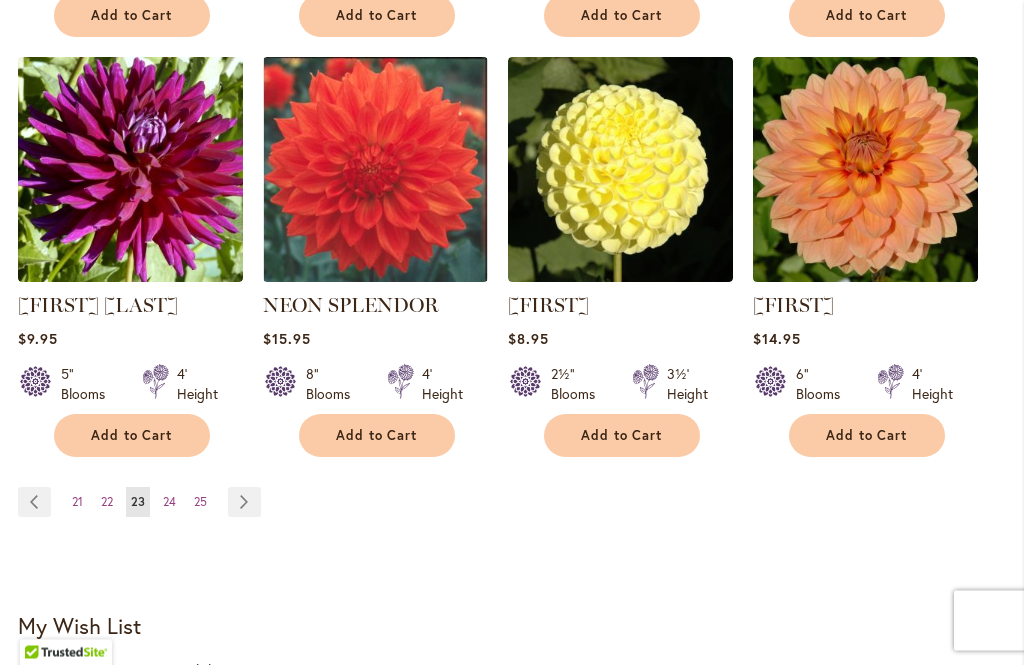 scroll, scrollTop: 1739, scrollLeft: 0, axis: vertical 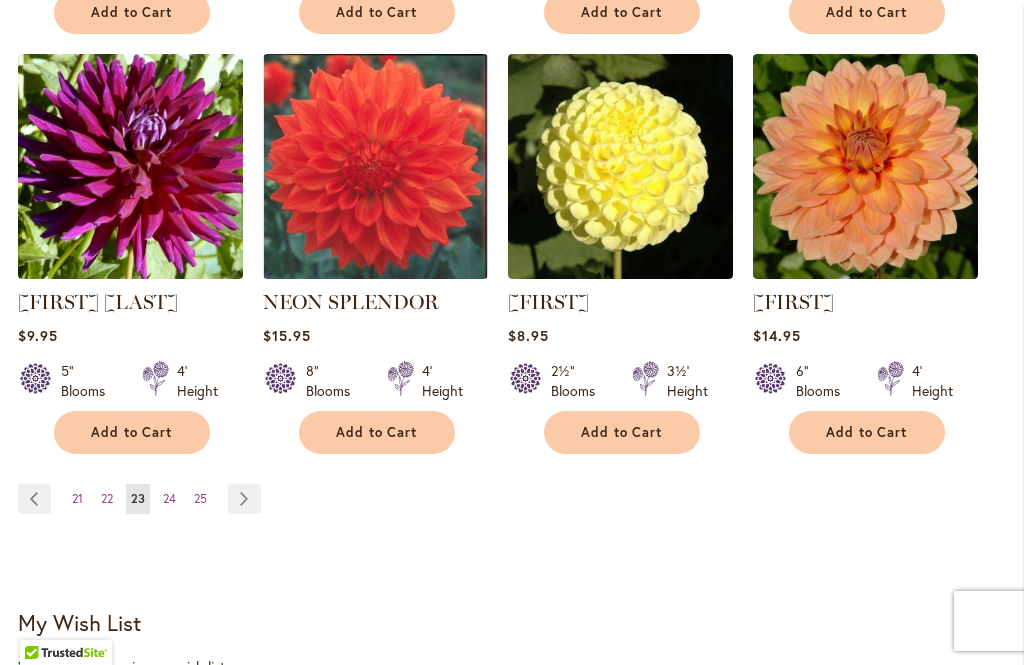 click on "Page
Previous
Page
21
Page
22
You're currently reading page
23
Page
24 Page 25 Page" at bounding box center (143, 499) 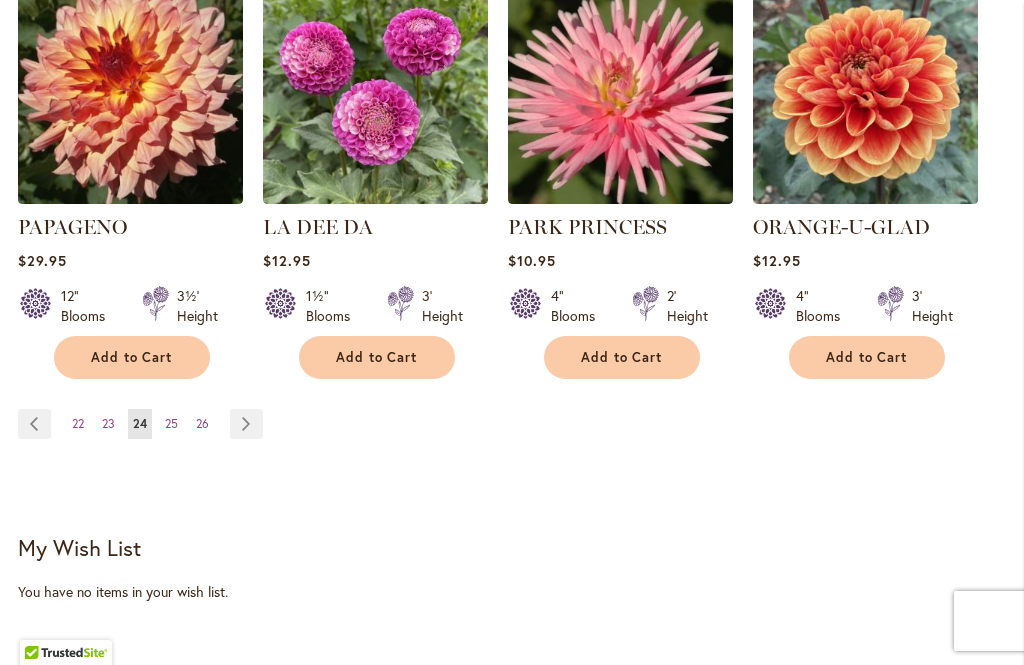 scroll, scrollTop: 1817, scrollLeft: 0, axis: vertical 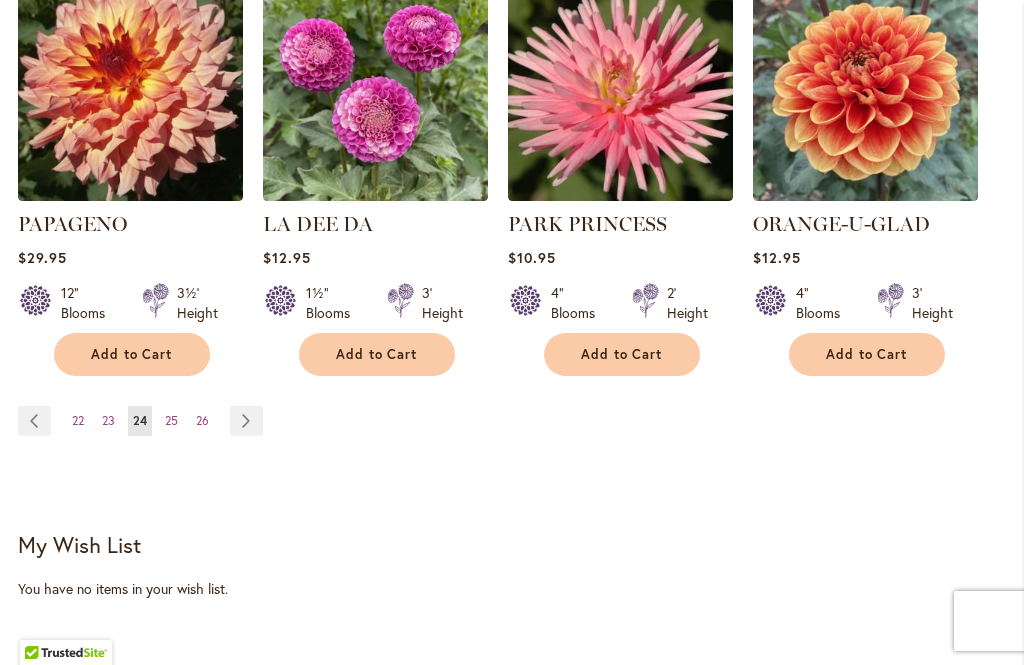 click on "Page
25" at bounding box center (171, 421) 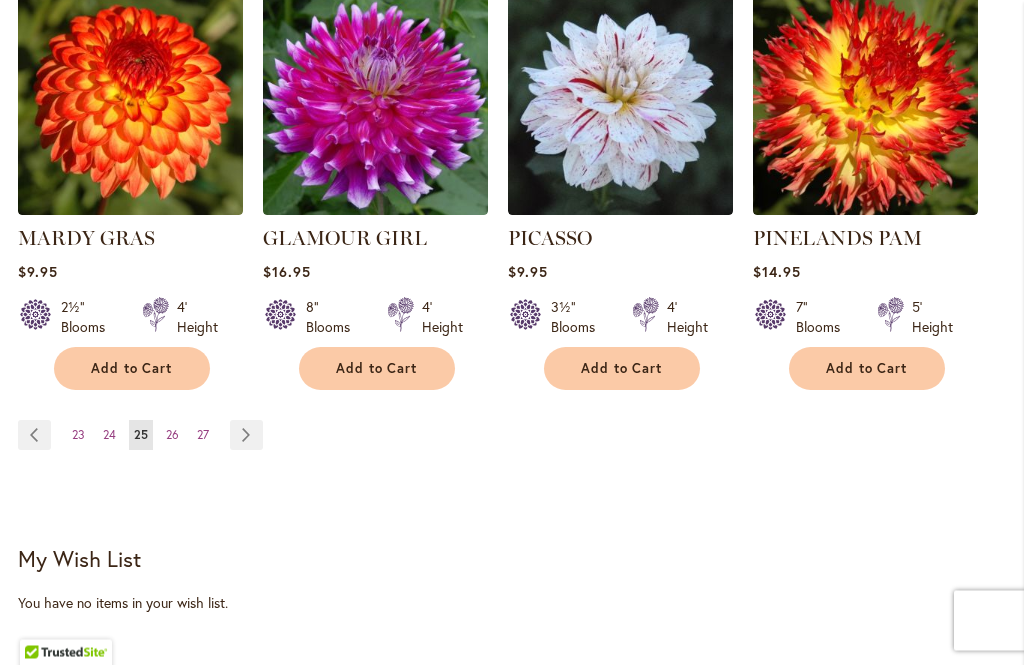 scroll, scrollTop: 1859, scrollLeft: 0, axis: vertical 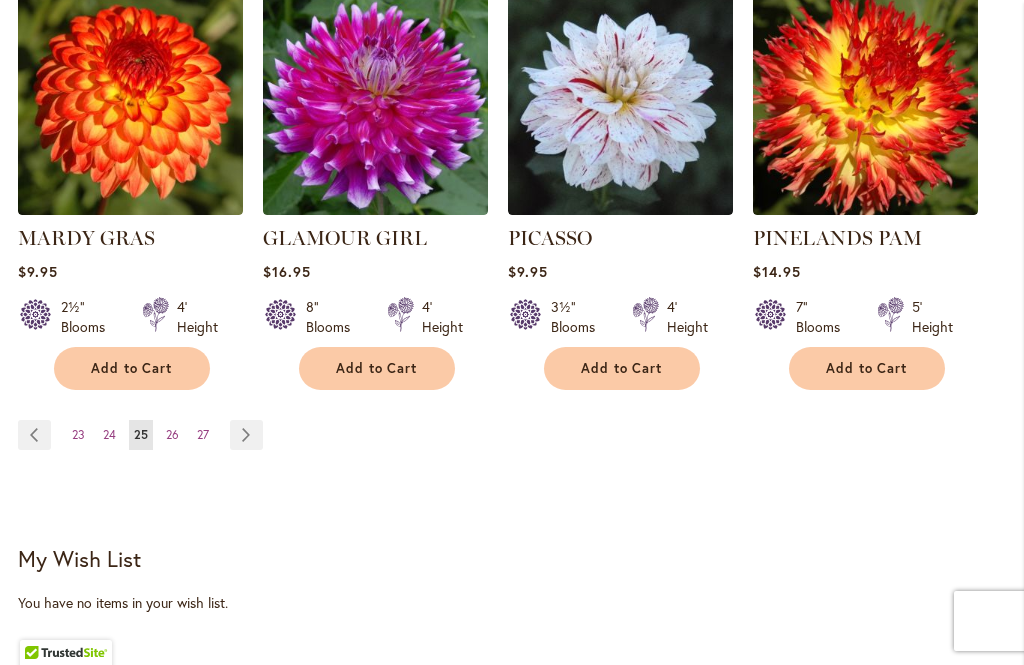click on "Page
26" at bounding box center [172, 435] 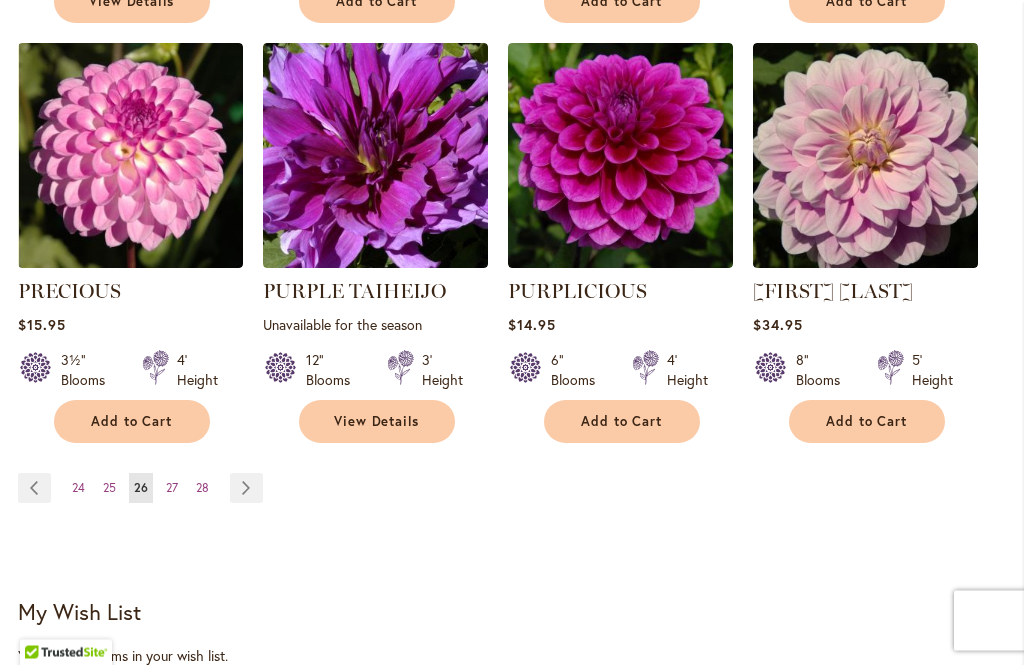 scroll, scrollTop: 1784, scrollLeft: 0, axis: vertical 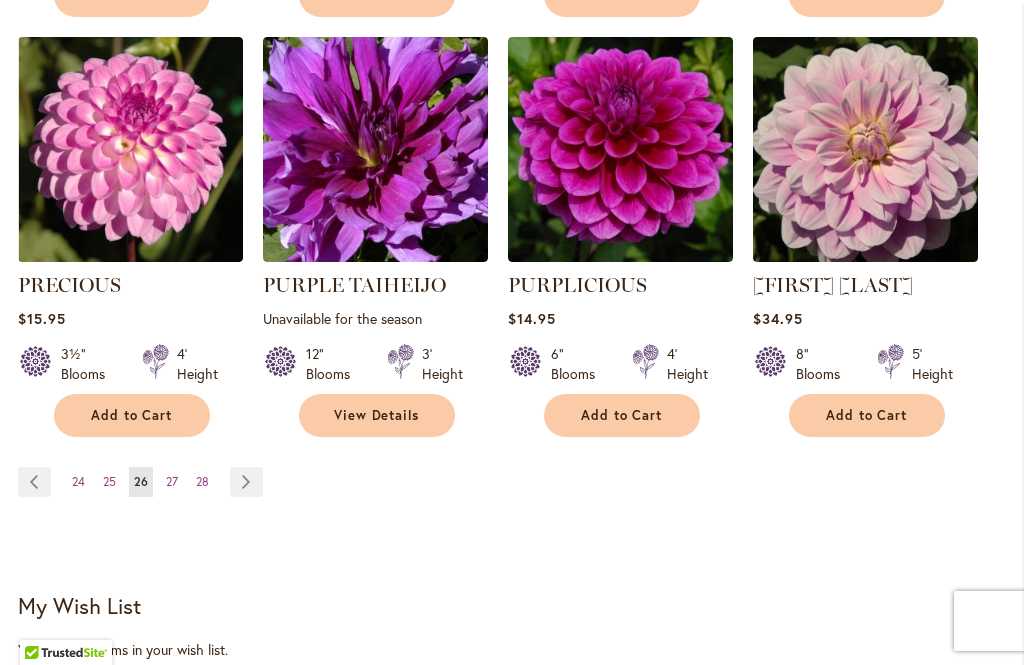 click on "Page
27" at bounding box center [172, 482] 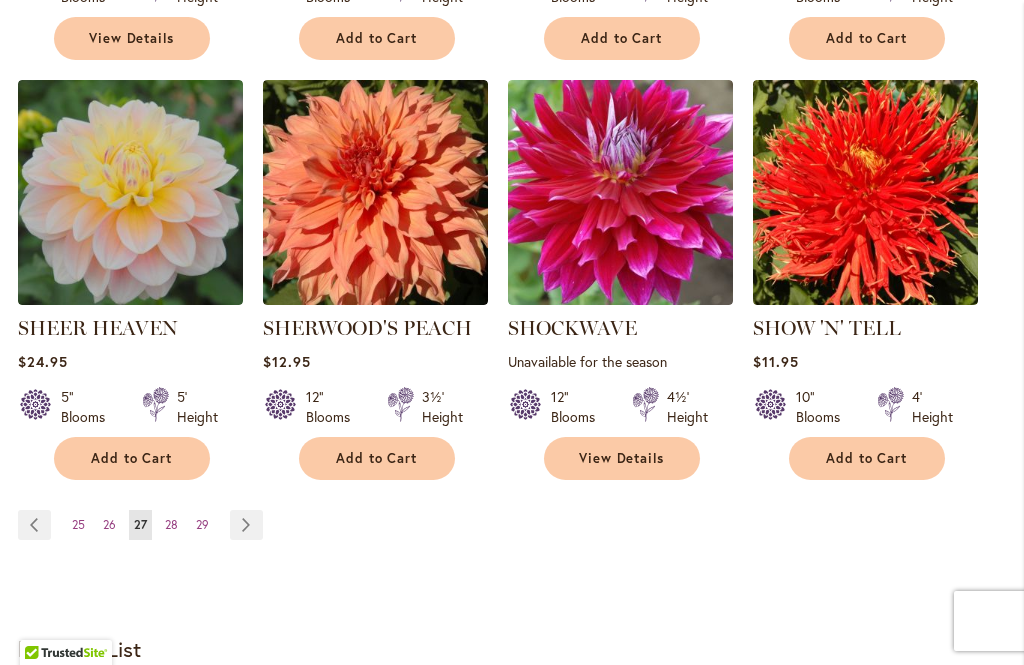 scroll, scrollTop: 1720, scrollLeft: 0, axis: vertical 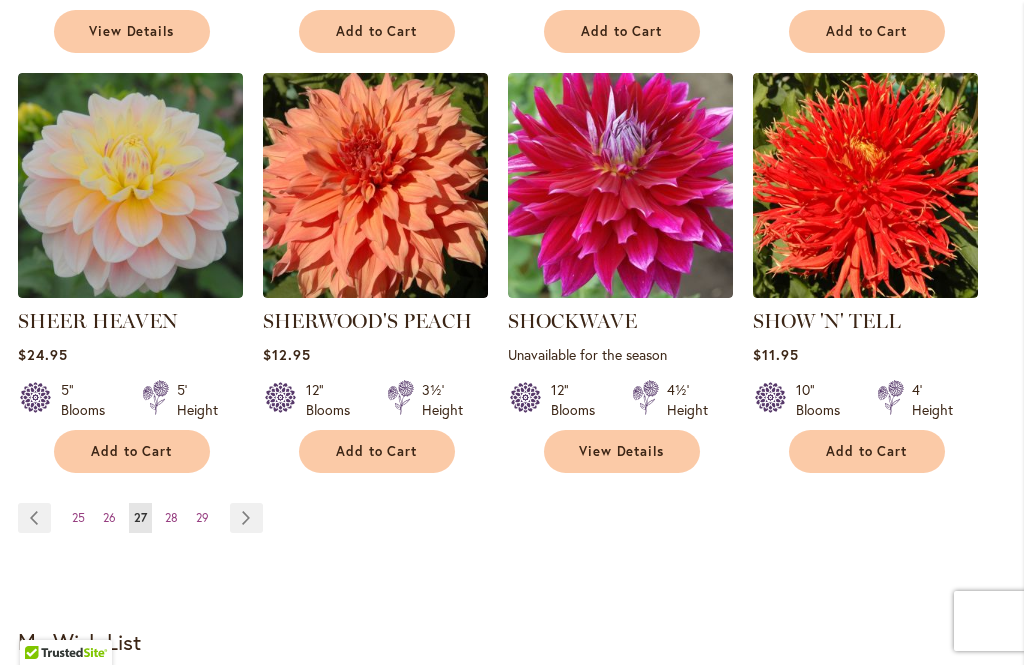 click on "Page
28" at bounding box center (171, 518) 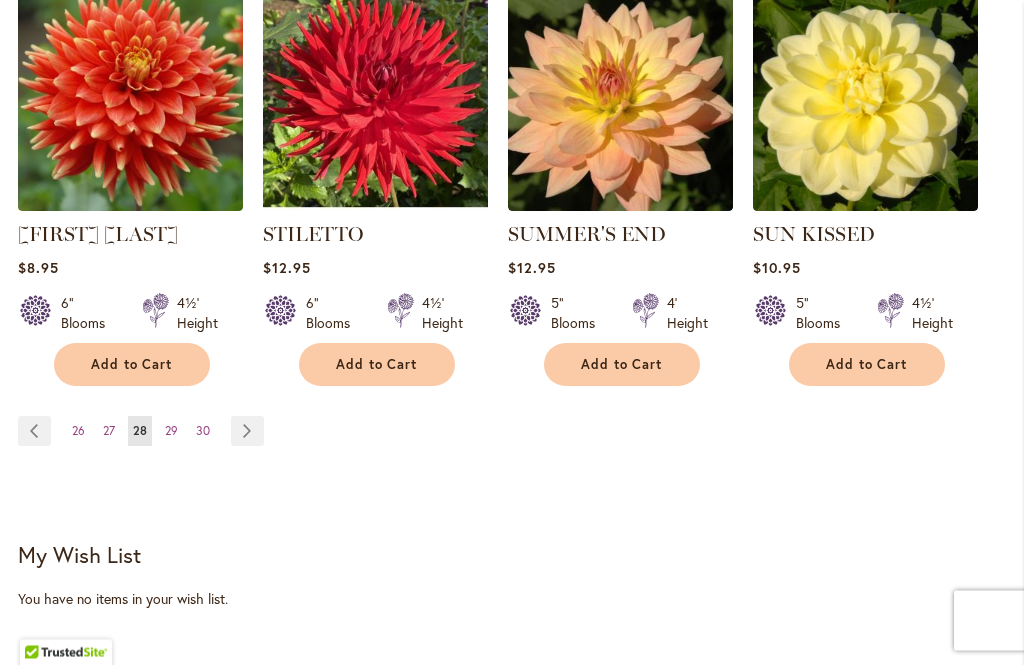 scroll, scrollTop: 1807, scrollLeft: 0, axis: vertical 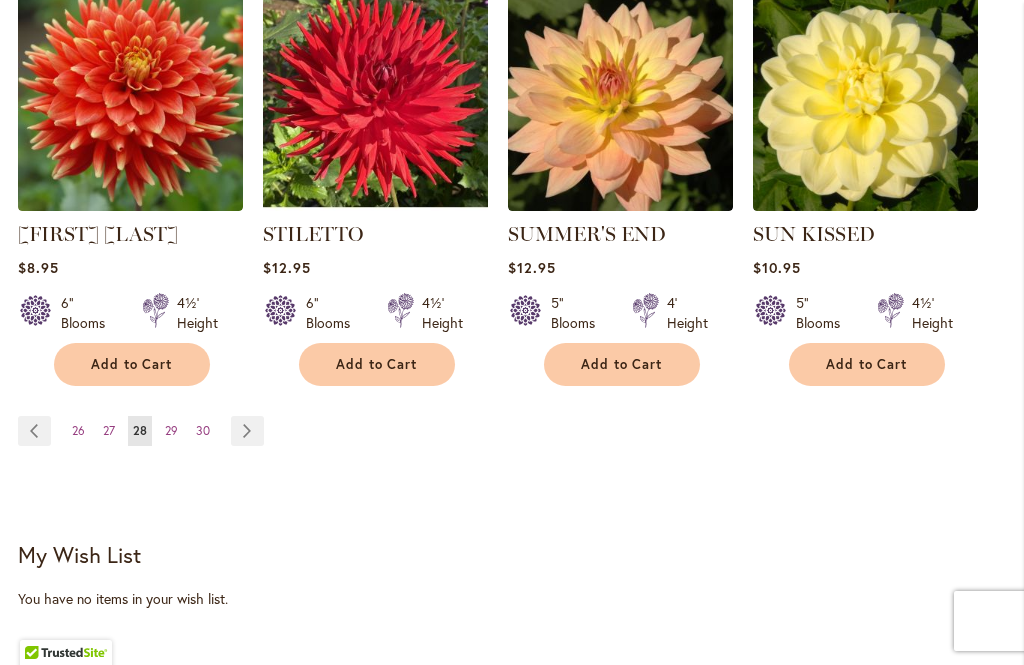 click on "Page
29" at bounding box center (171, 431) 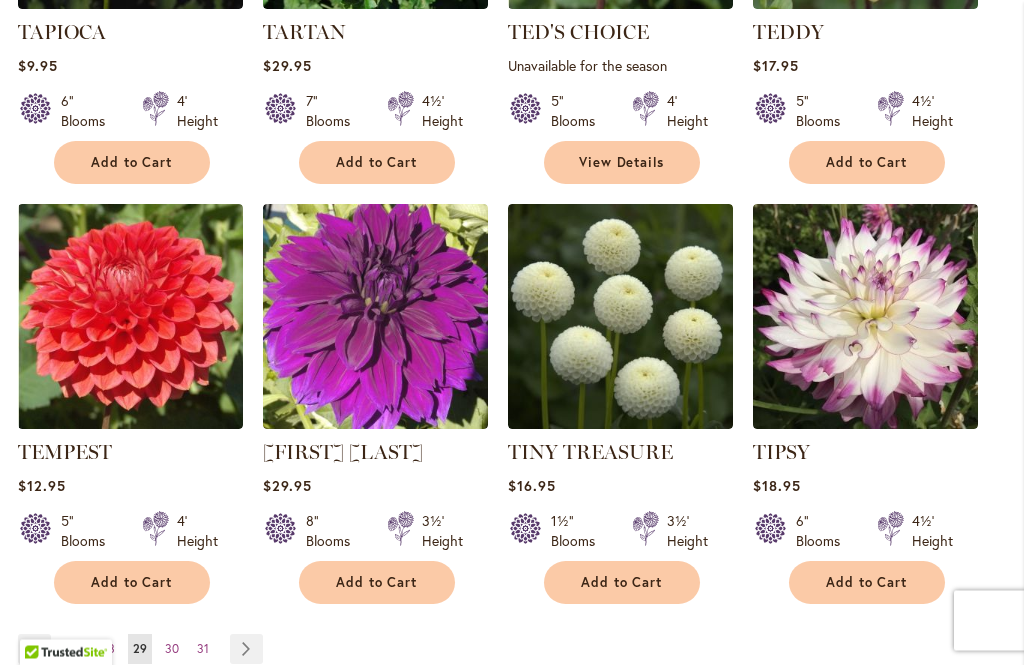 scroll, scrollTop: 1617, scrollLeft: 0, axis: vertical 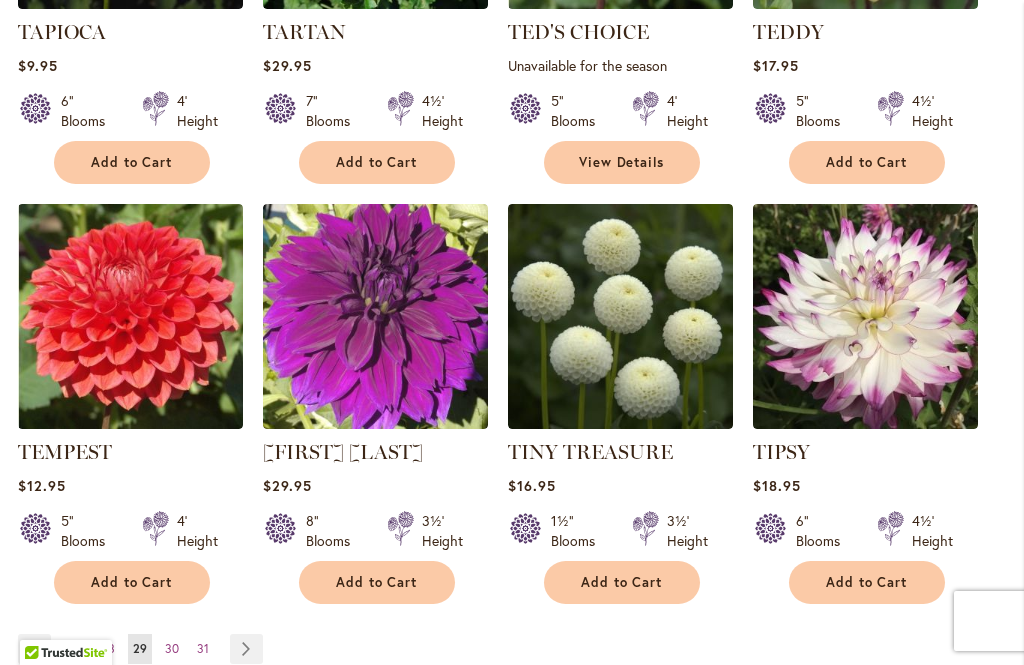 click on "30" at bounding box center [172, 648] 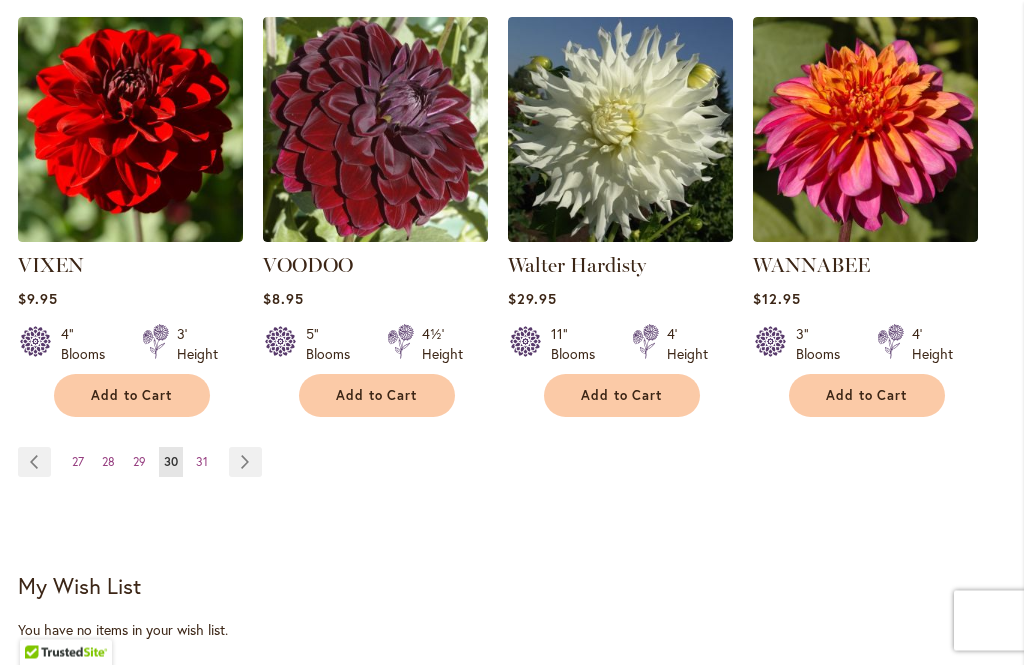 scroll, scrollTop: 1776, scrollLeft: 0, axis: vertical 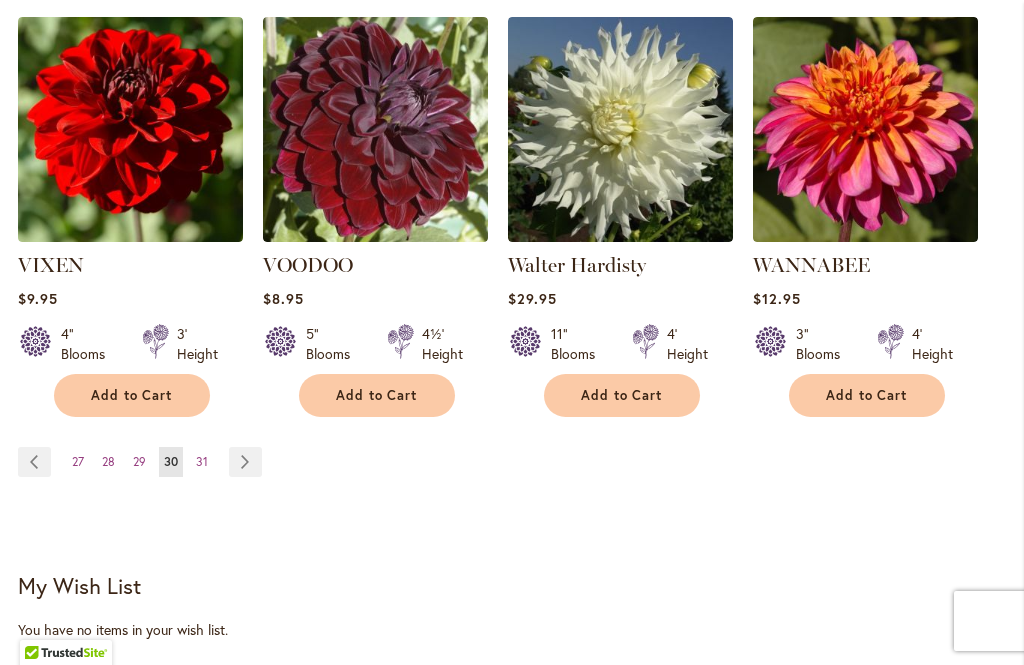 click on "Page
31" at bounding box center [202, 462] 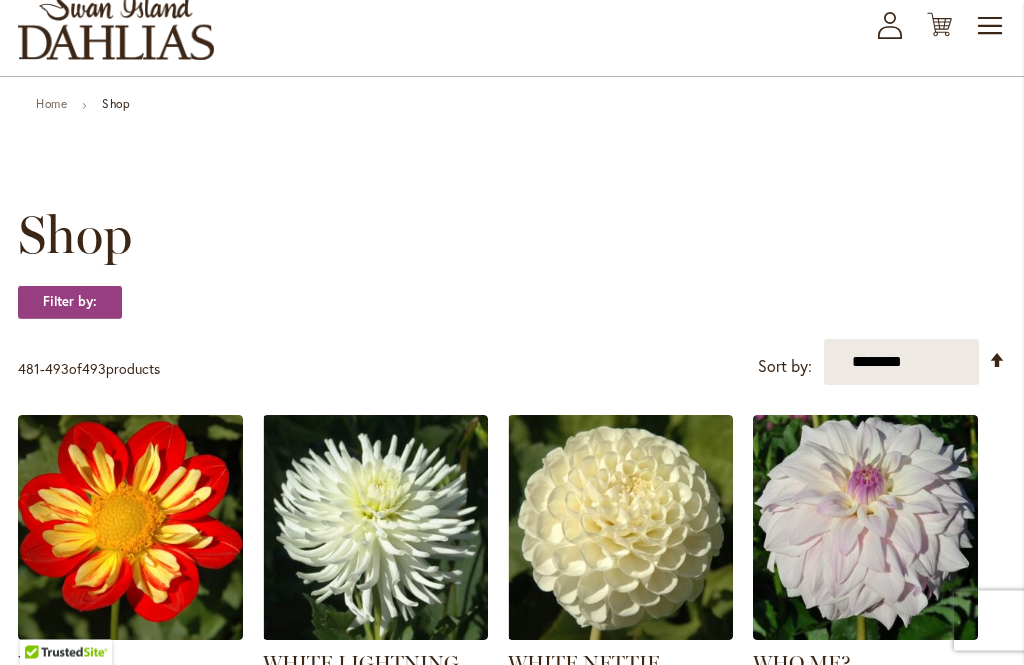 scroll, scrollTop: 0, scrollLeft: 0, axis: both 